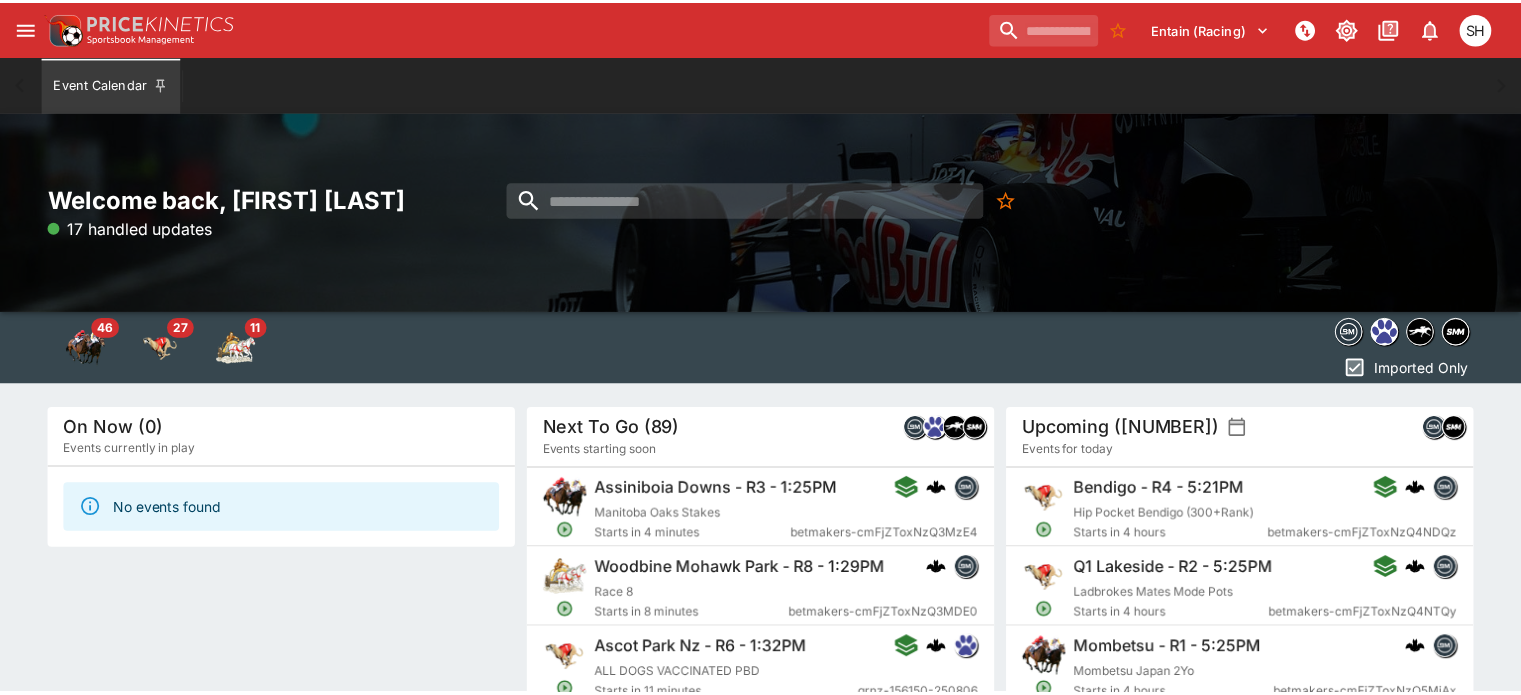 scroll, scrollTop: 0, scrollLeft: 0, axis: both 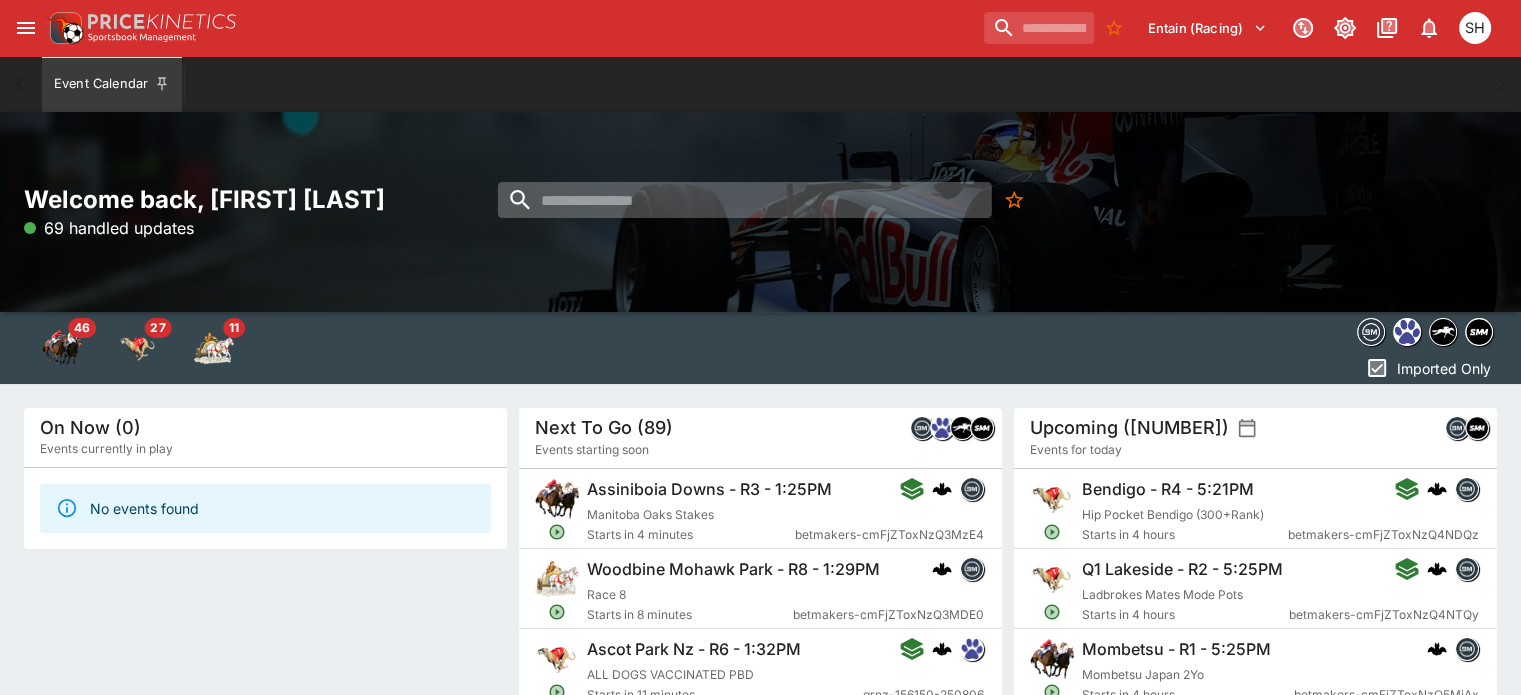 click at bounding box center (745, 200) 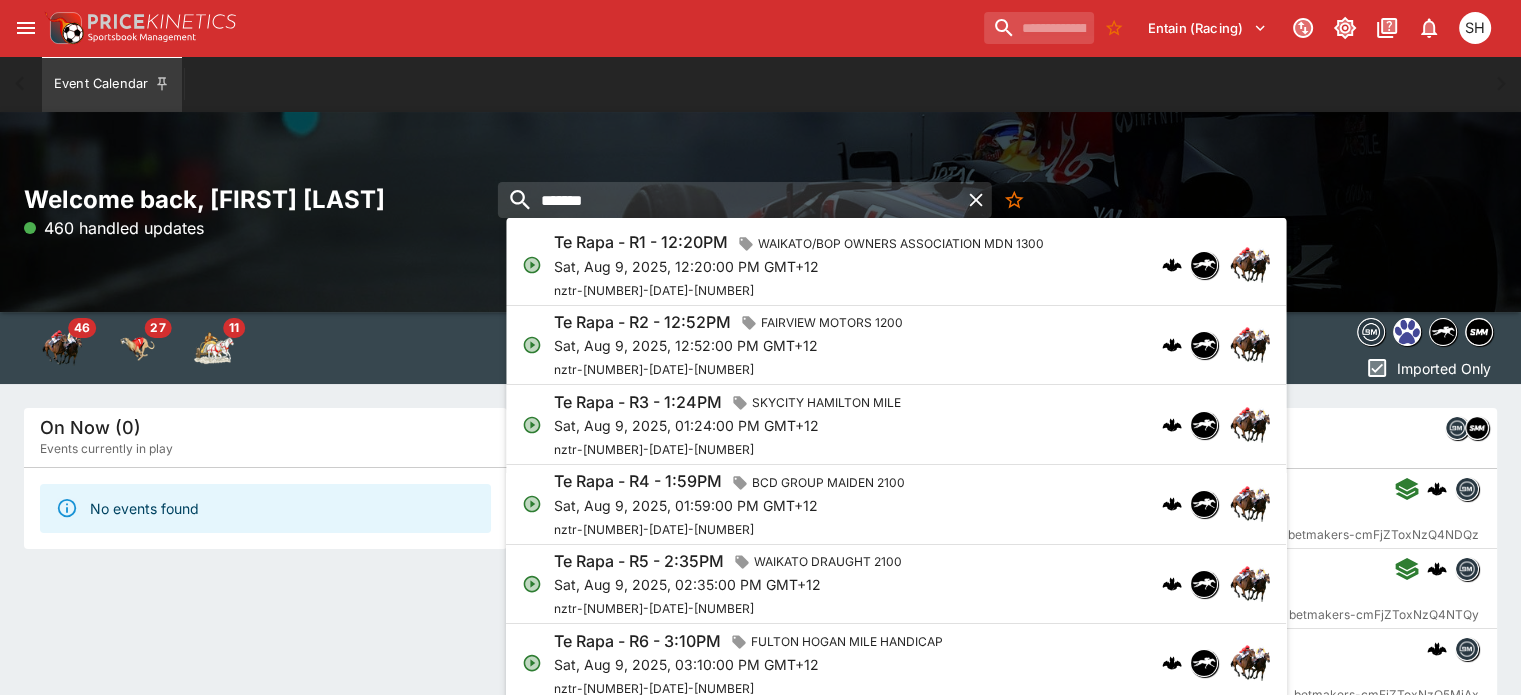 type on "*******" 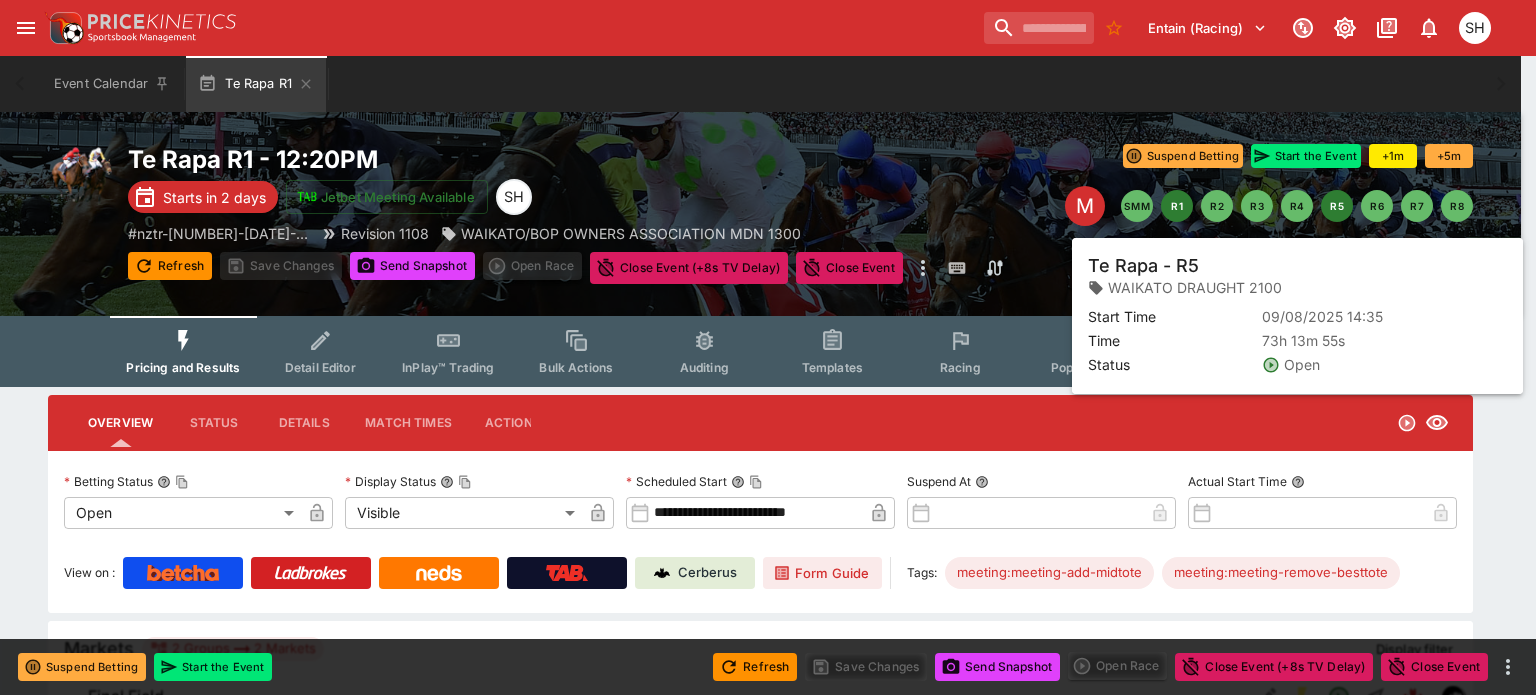 click on "R5" at bounding box center [1337, 206] 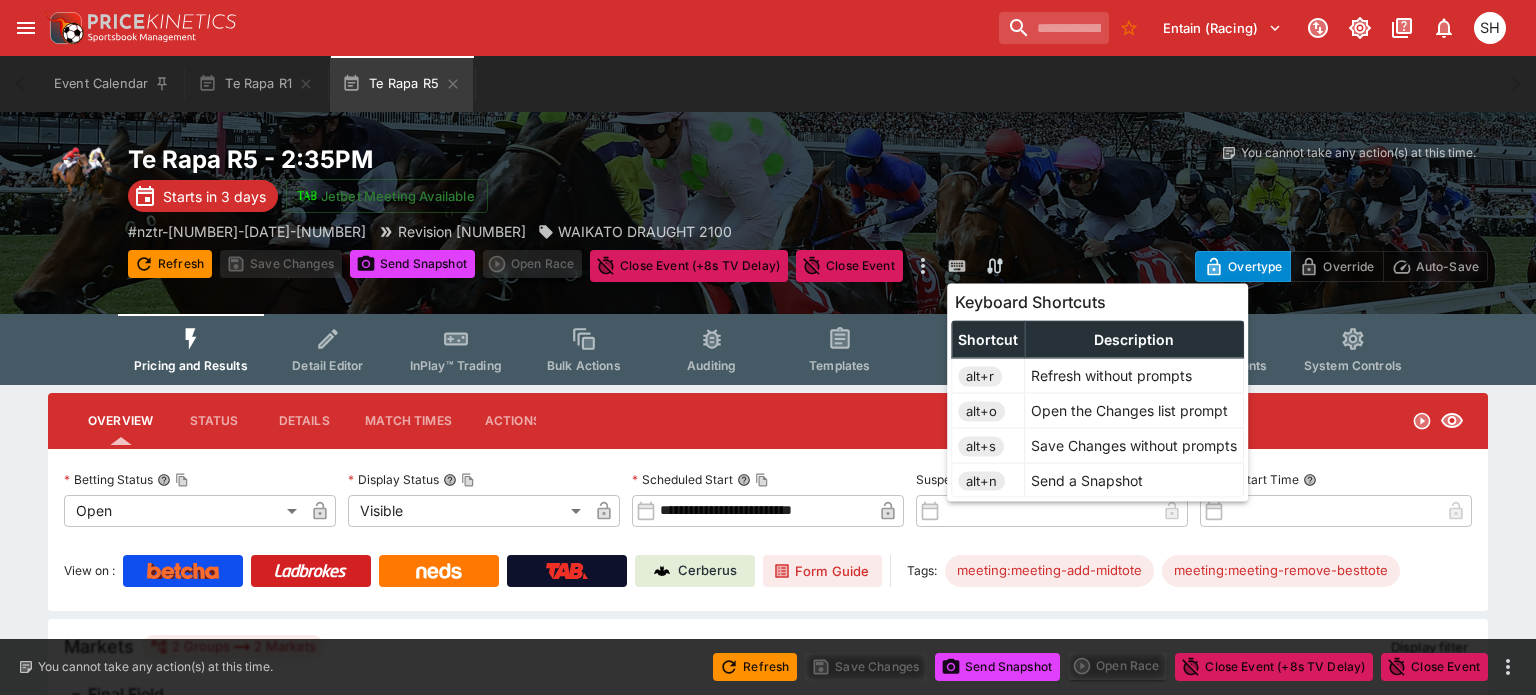 type on "**********" 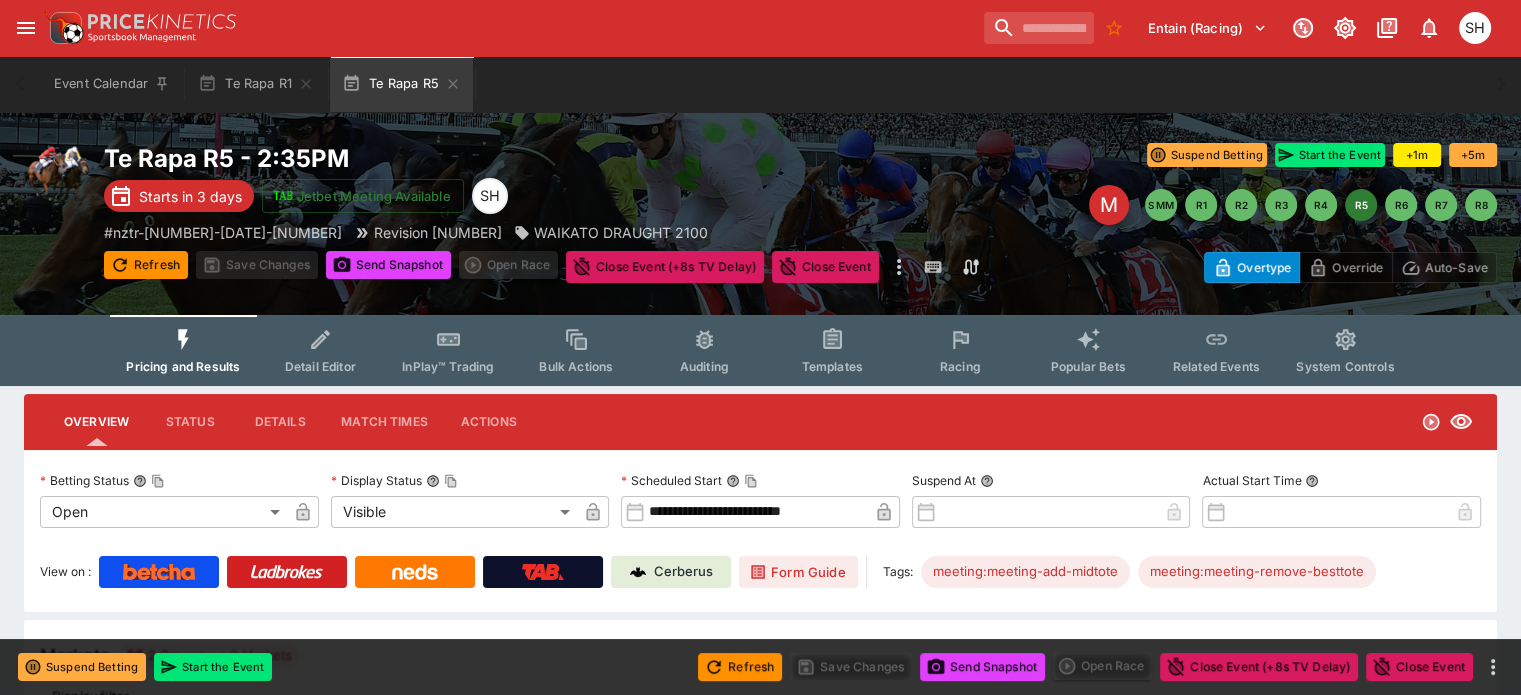 scroll, scrollTop: 0, scrollLeft: 0, axis: both 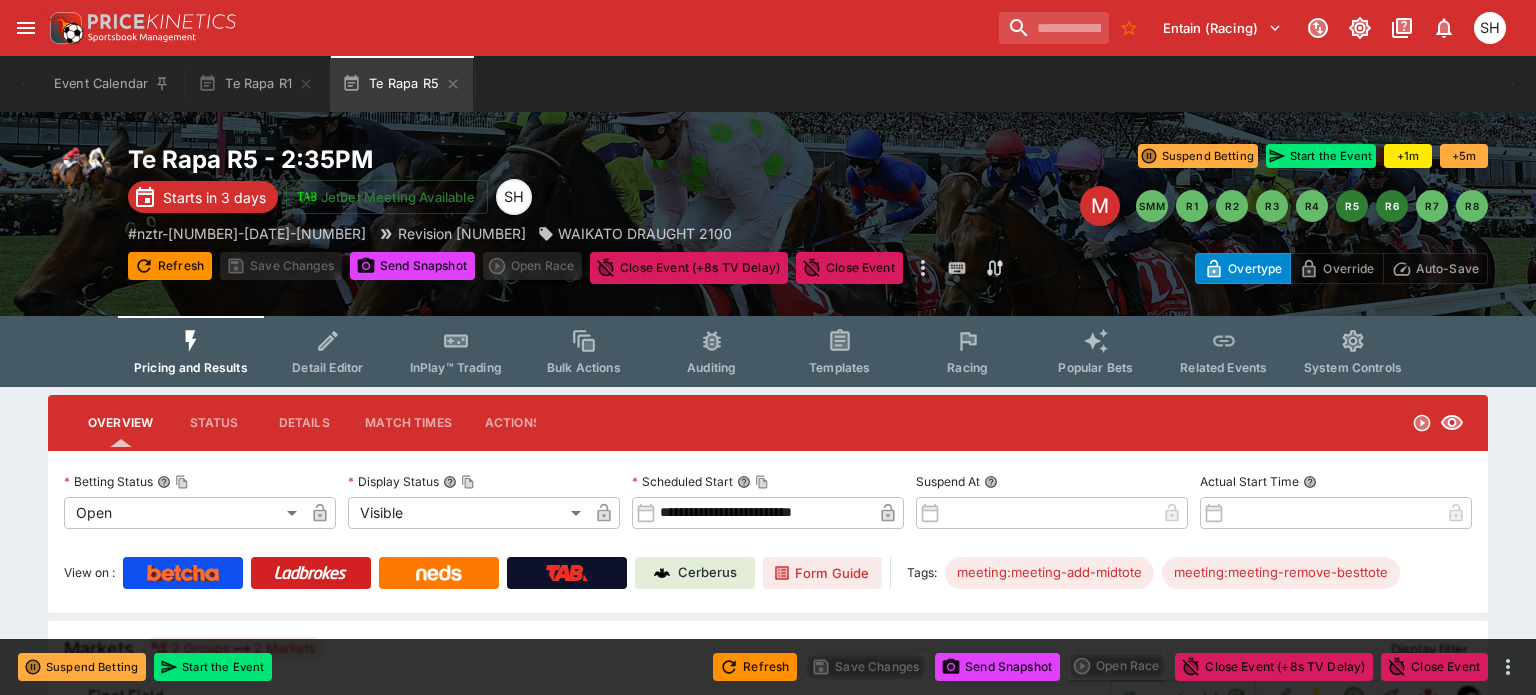 click on "R6" at bounding box center [1392, 206] 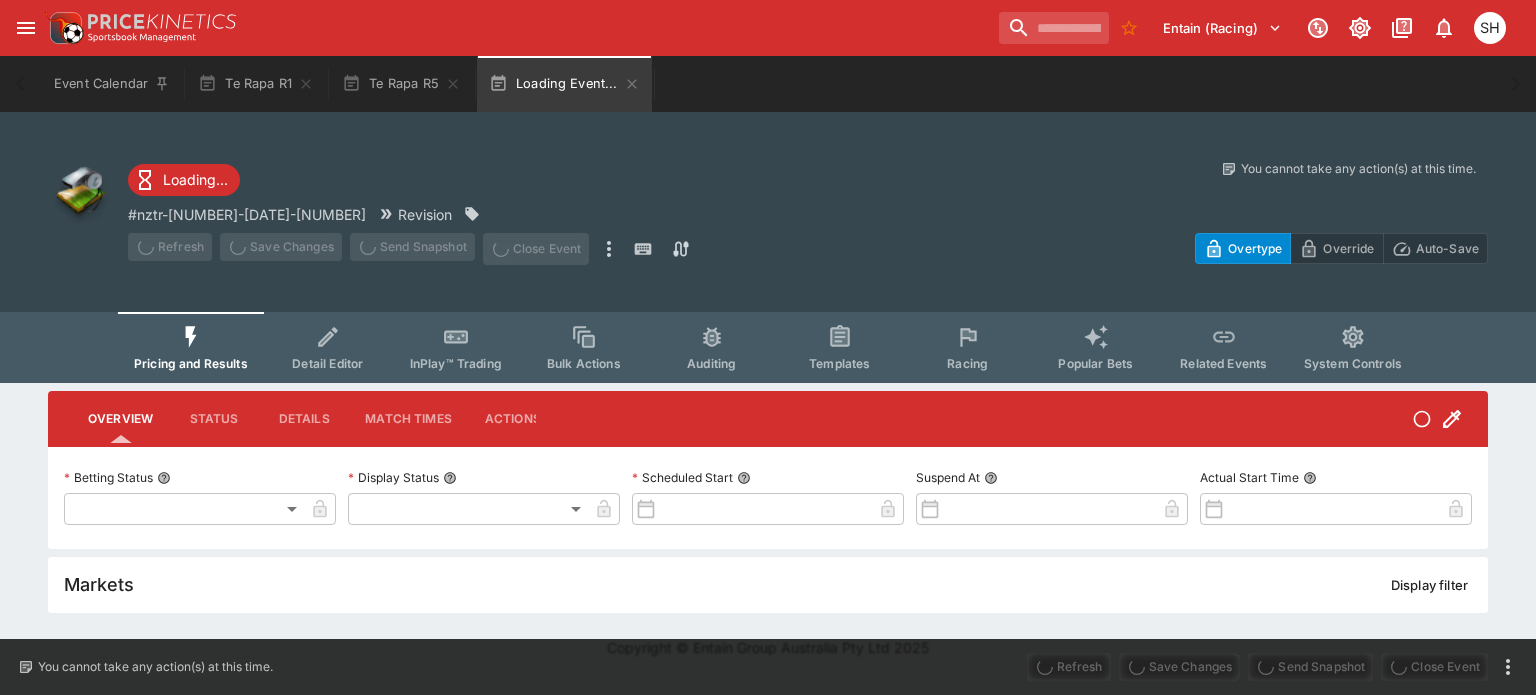 type on "**********" 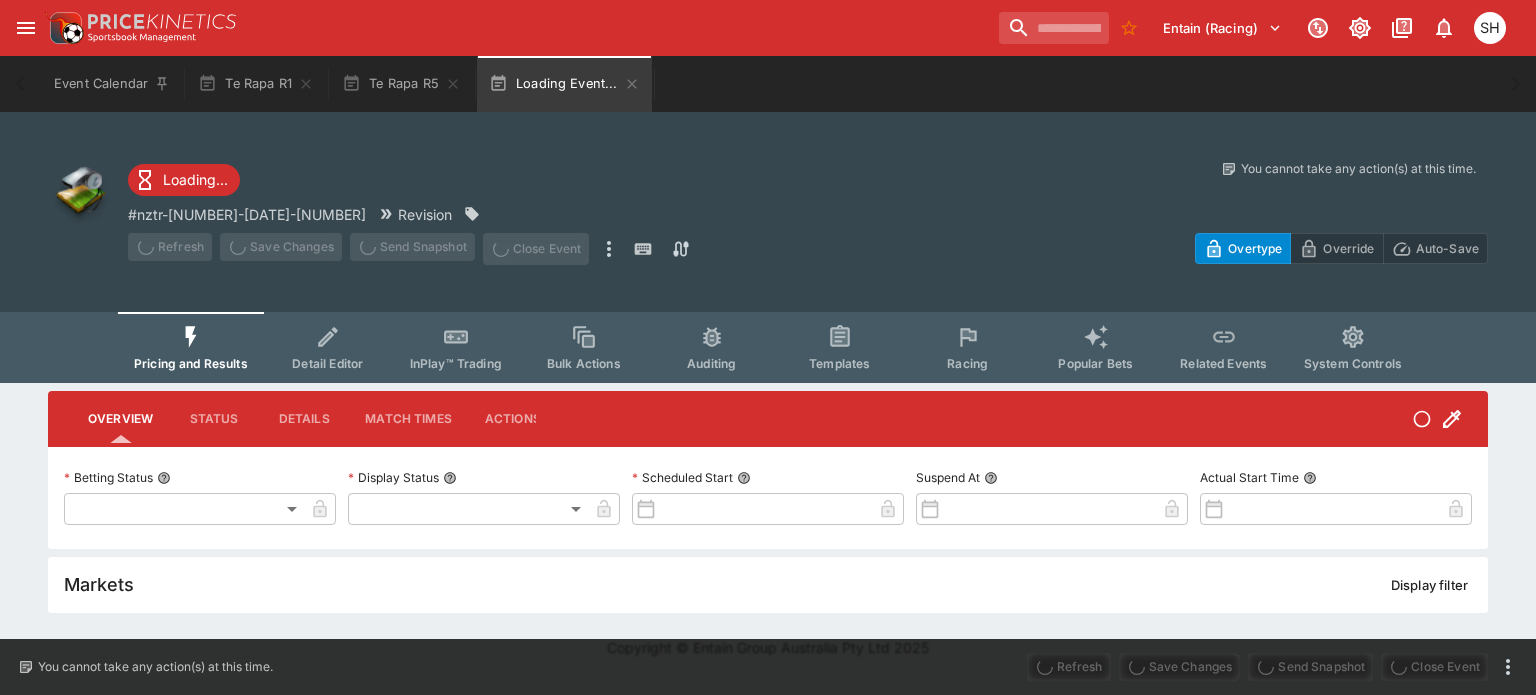 type on "*******" 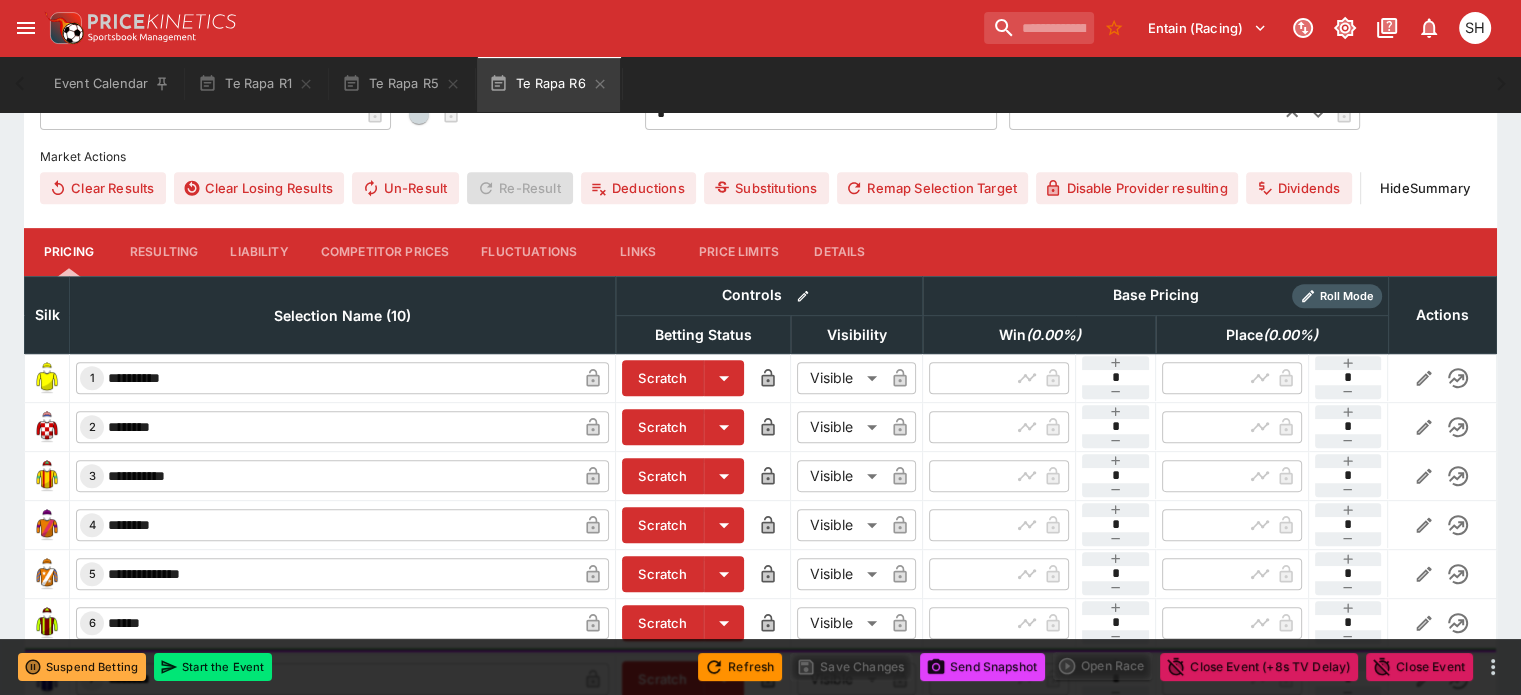 scroll, scrollTop: 800, scrollLeft: 0, axis: vertical 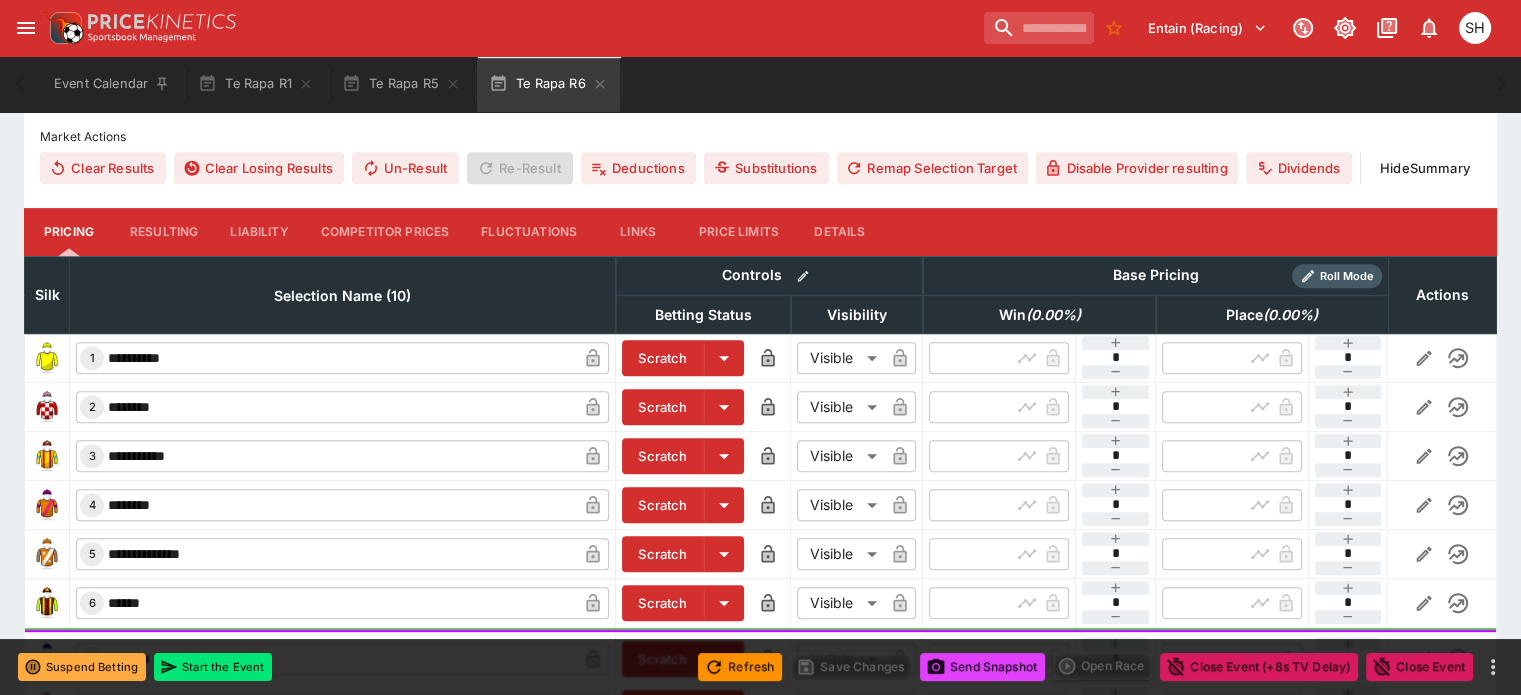 click on "Competitor Prices" at bounding box center (385, 232) 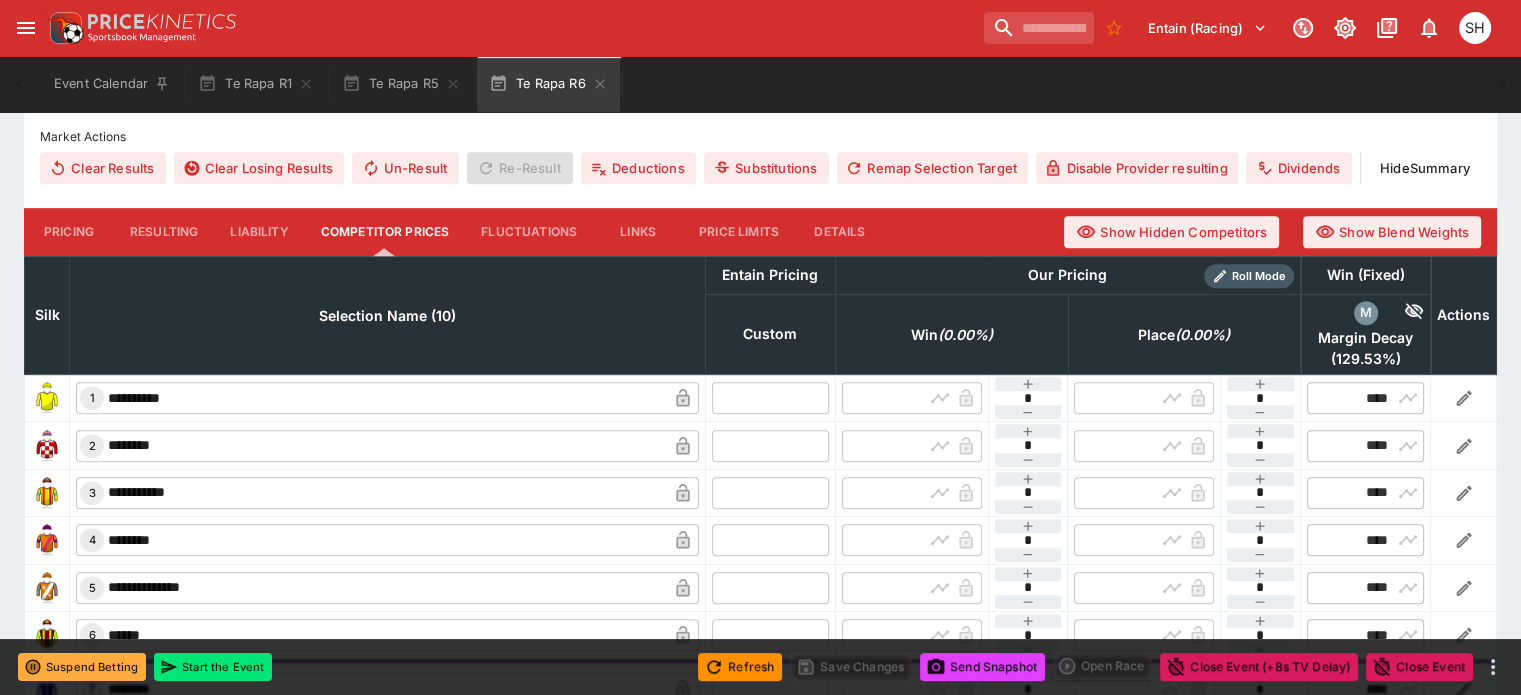 click at bounding box center [770, 398] 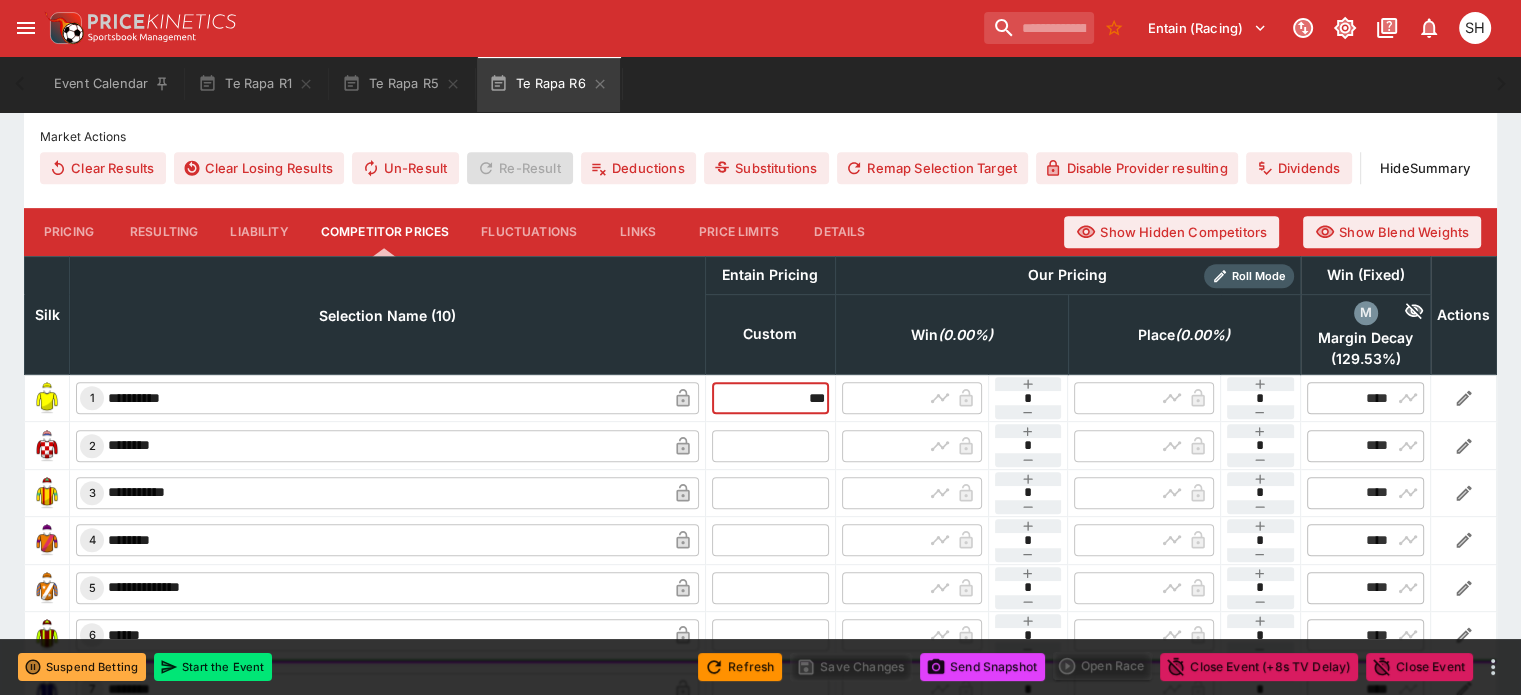 click at bounding box center [895, 445] 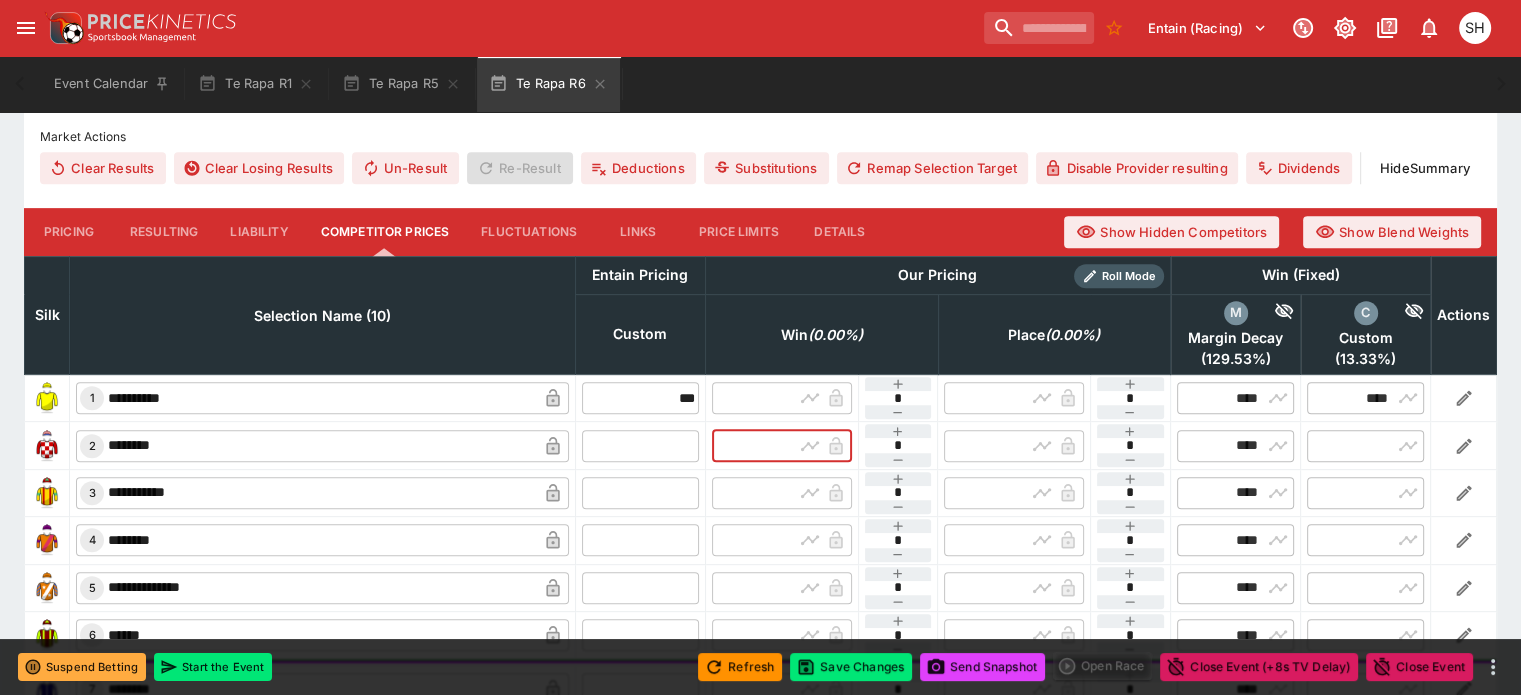 type on "****" 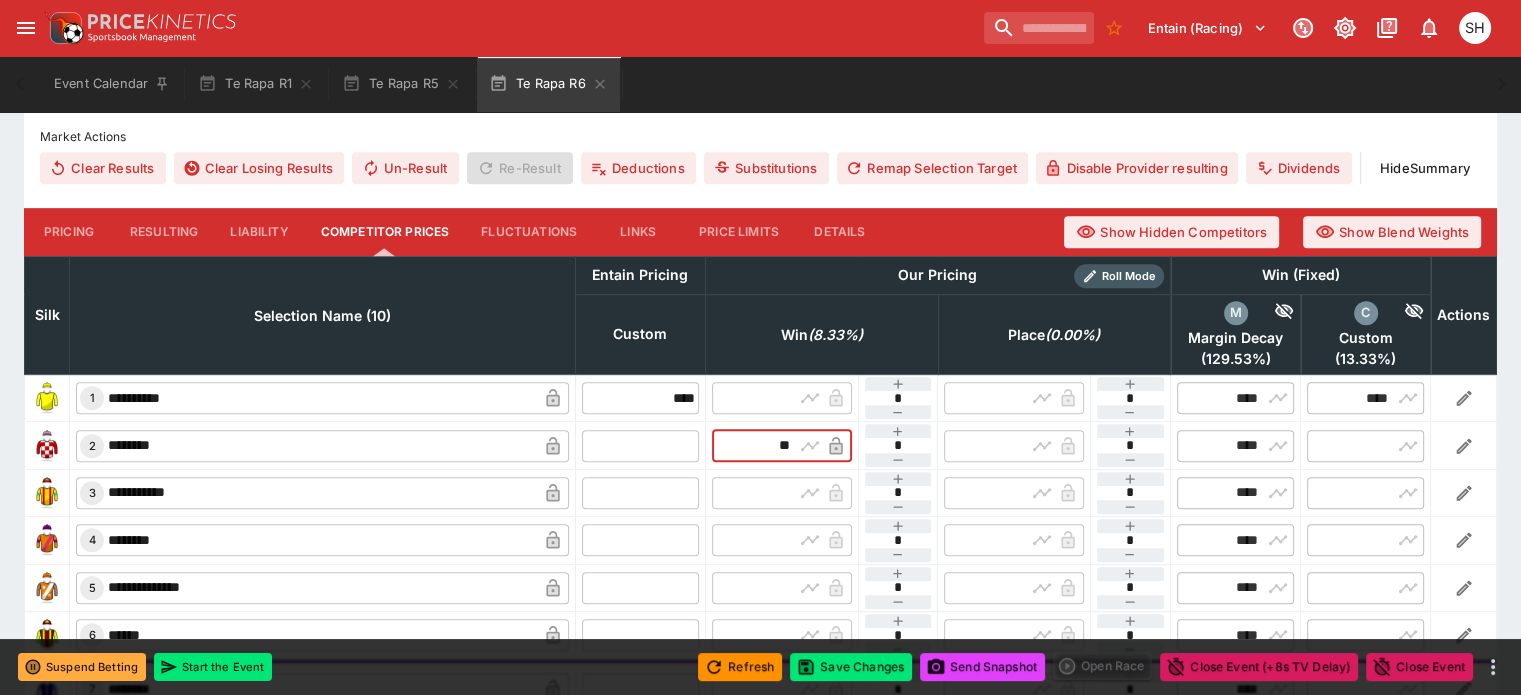 type on "*" 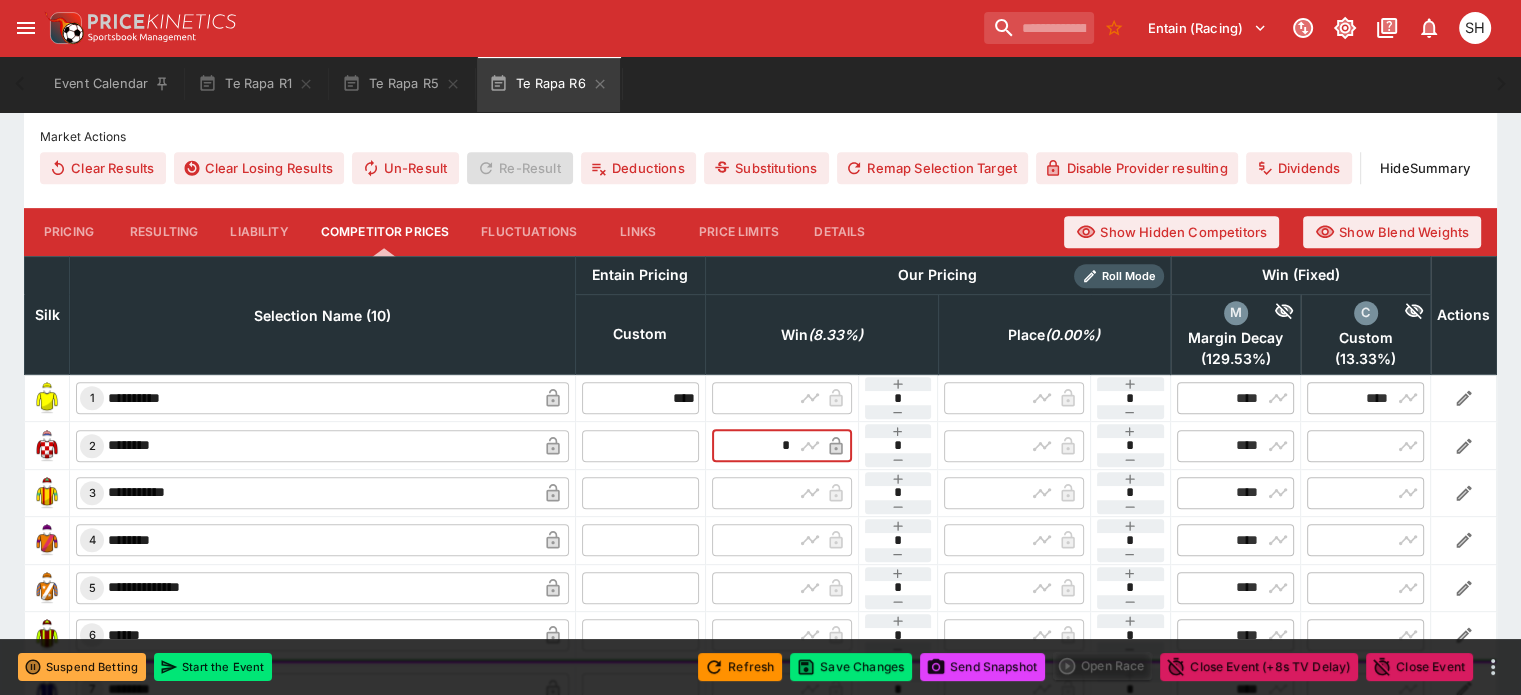 type 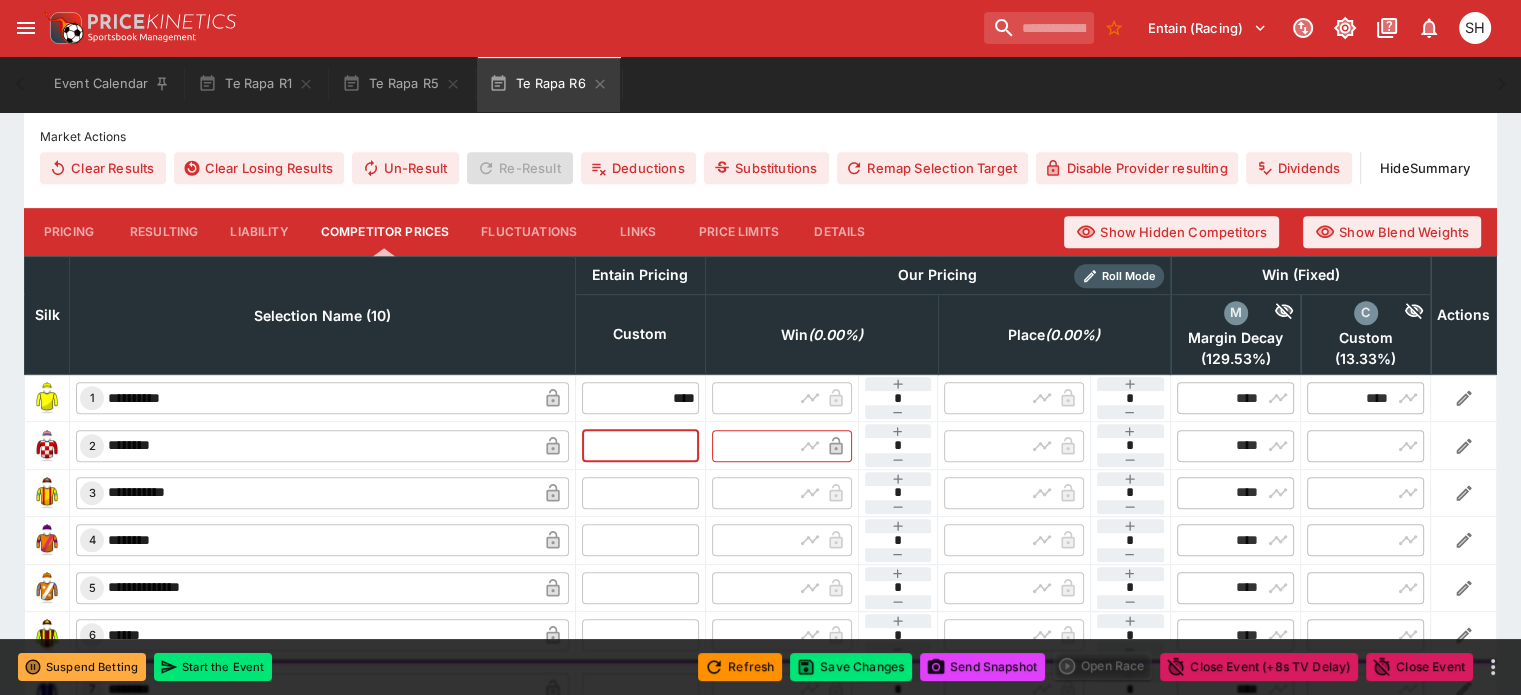click at bounding box center (640, 445) 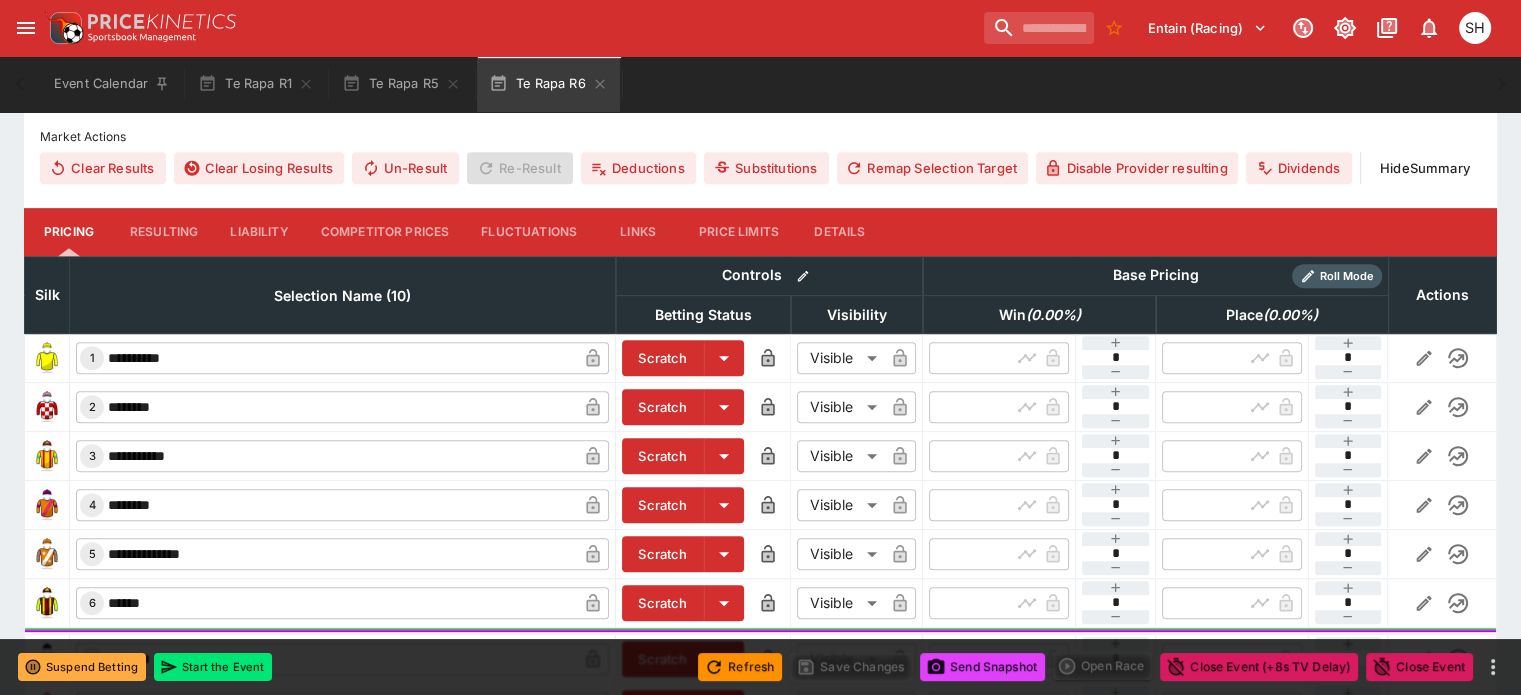 scroll, scrollTop: 500, scrollLeft: 0, axis: vertical 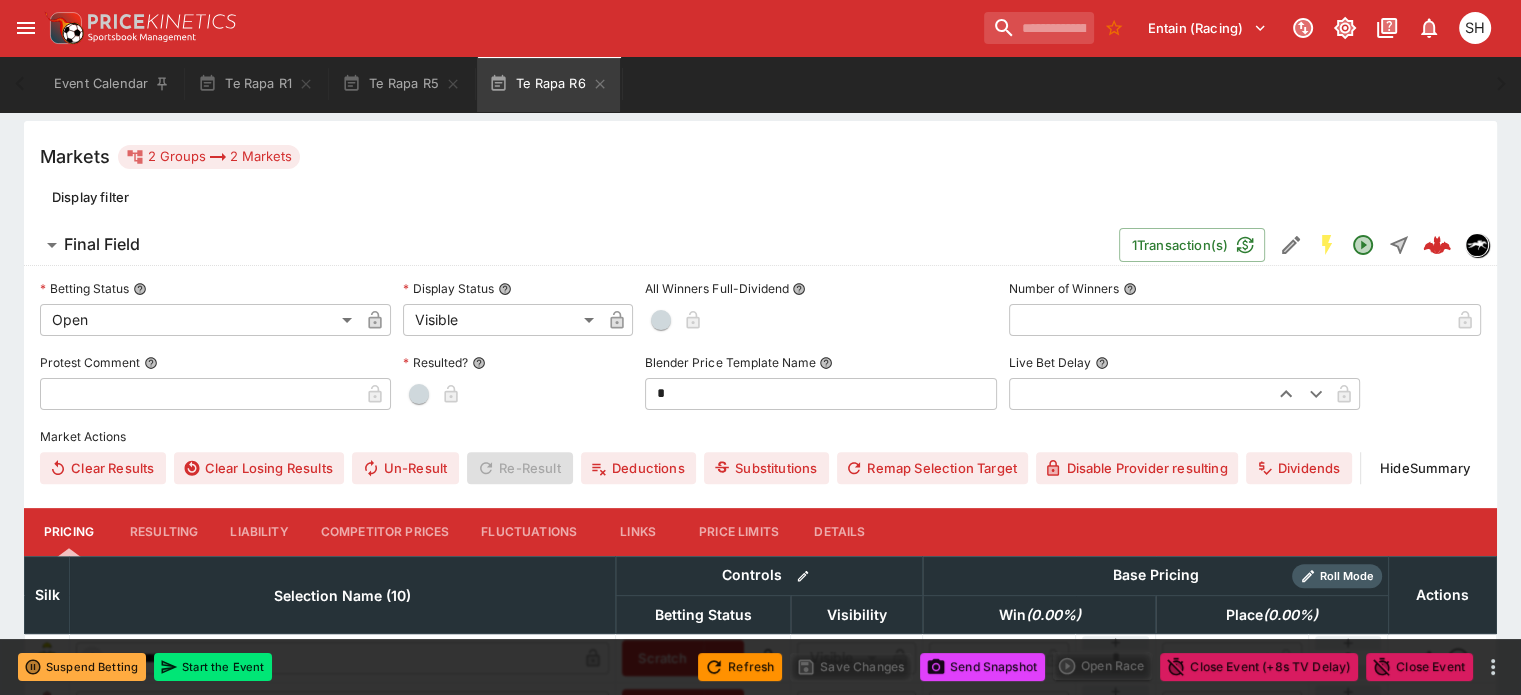 click on "Competitor Prices" at bounding box center (385, 532) 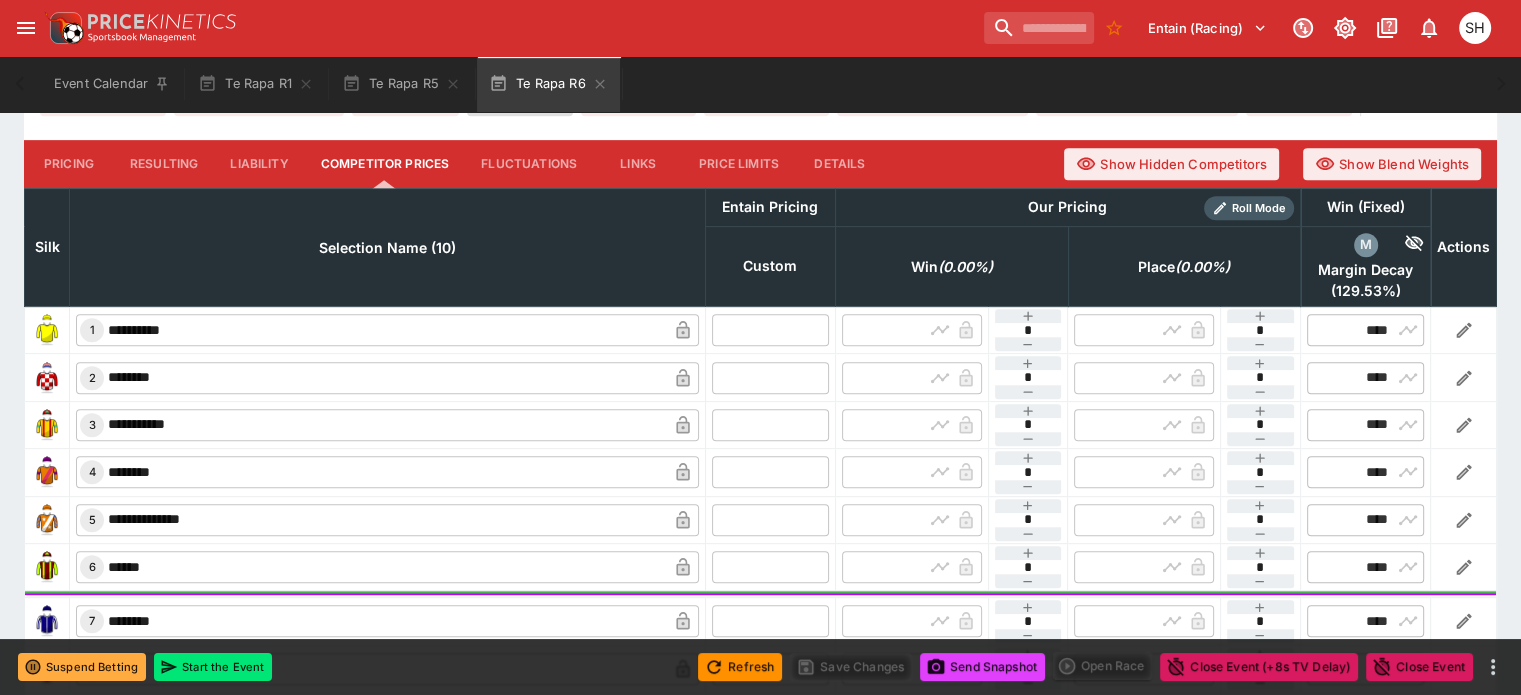 scroll, scrollTop: 900, scrollLeft: 0, axis: vertical 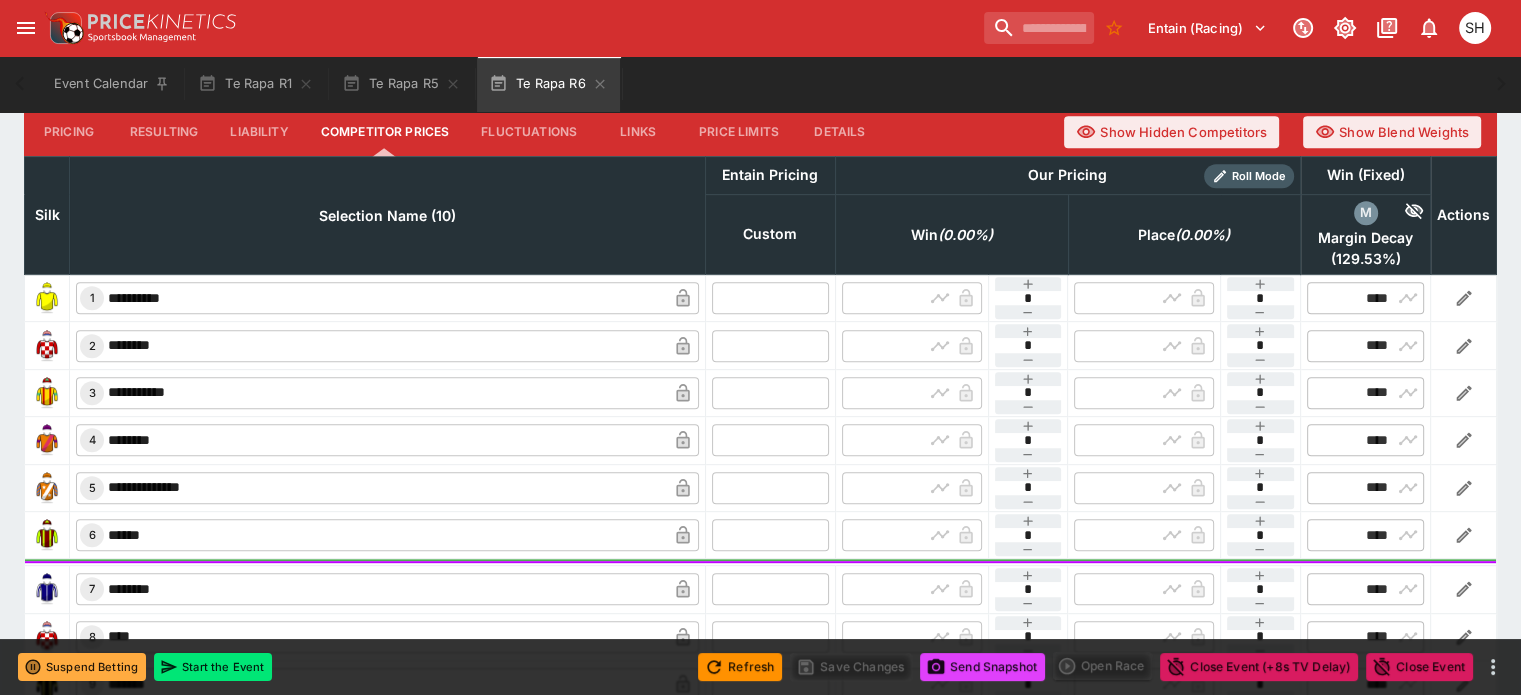 click at bounding box center [770, 298] 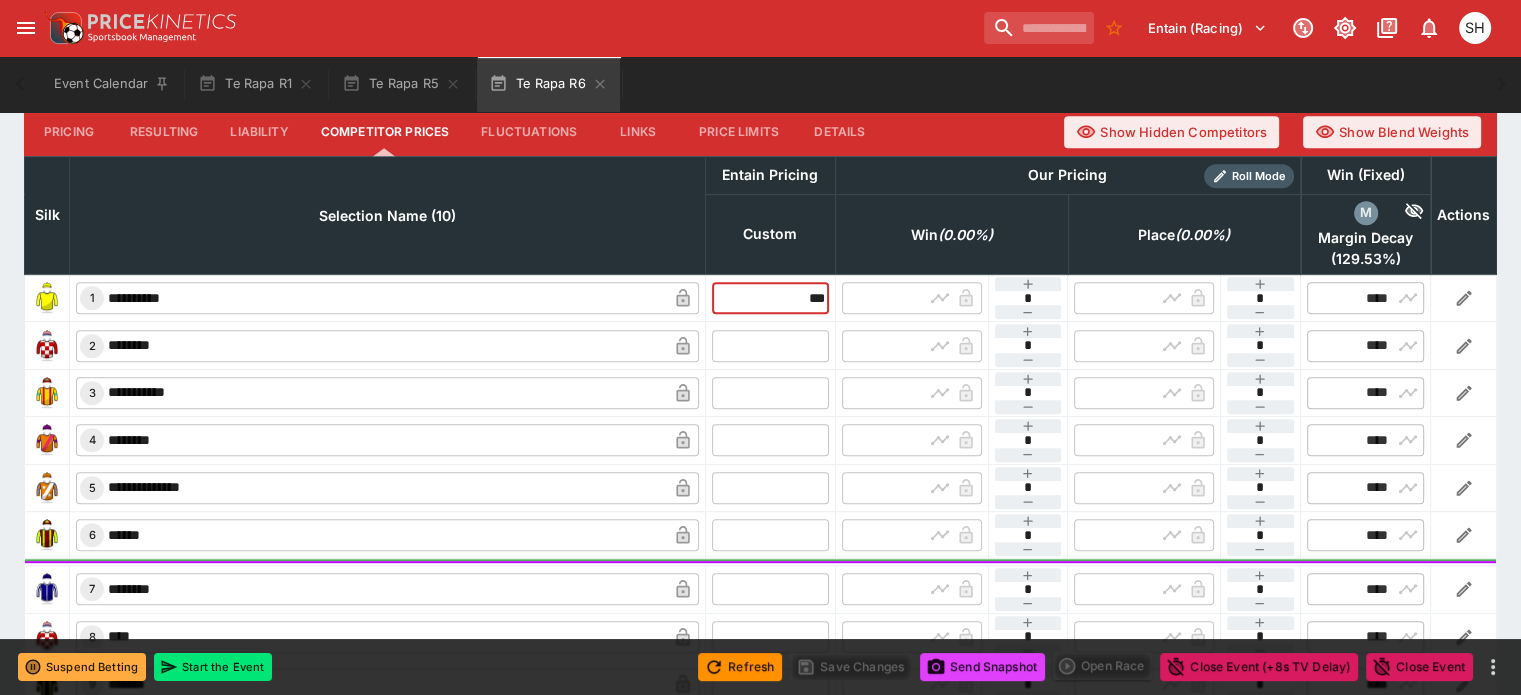 click on "​ 2 ******** ​ ​ ​ ​ * ​ ​ ​ * ​ ​ **** ​" at bounding box center (761, 345) 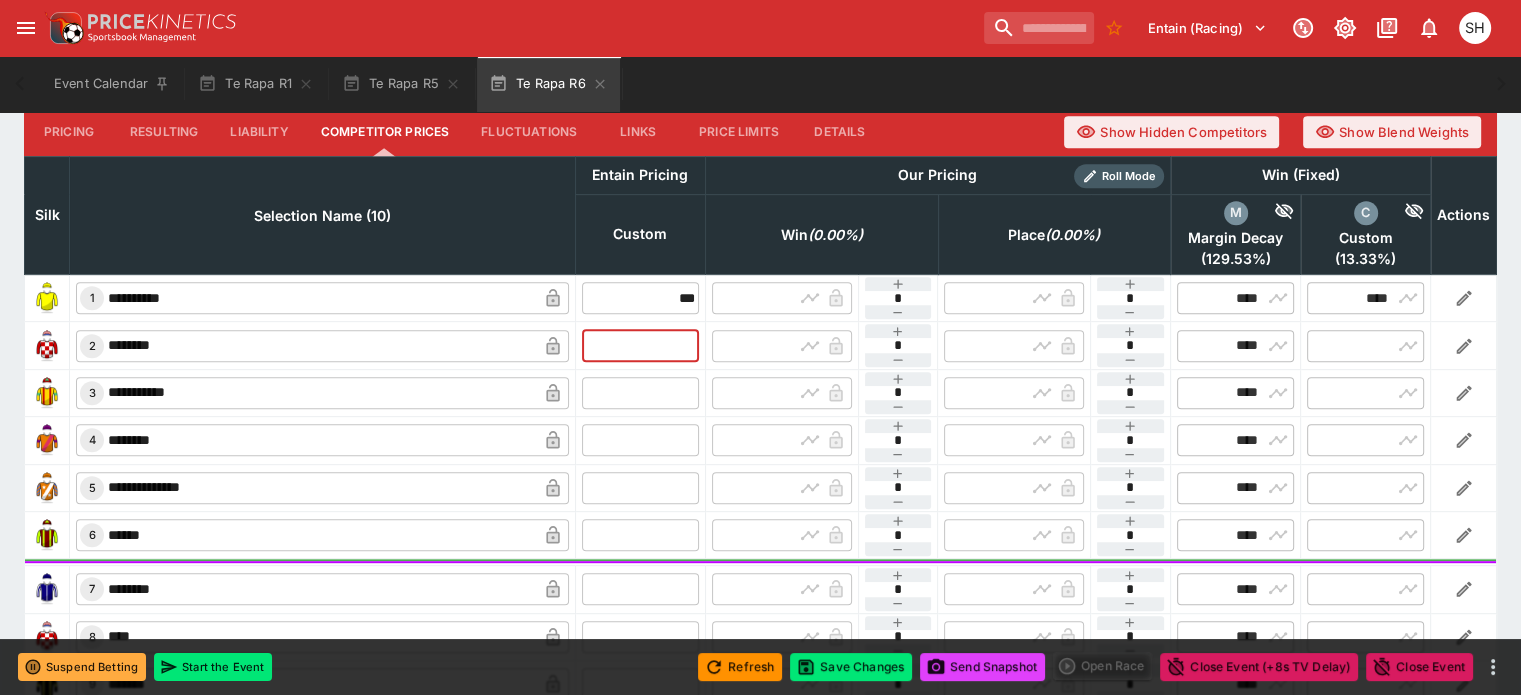type on "****" 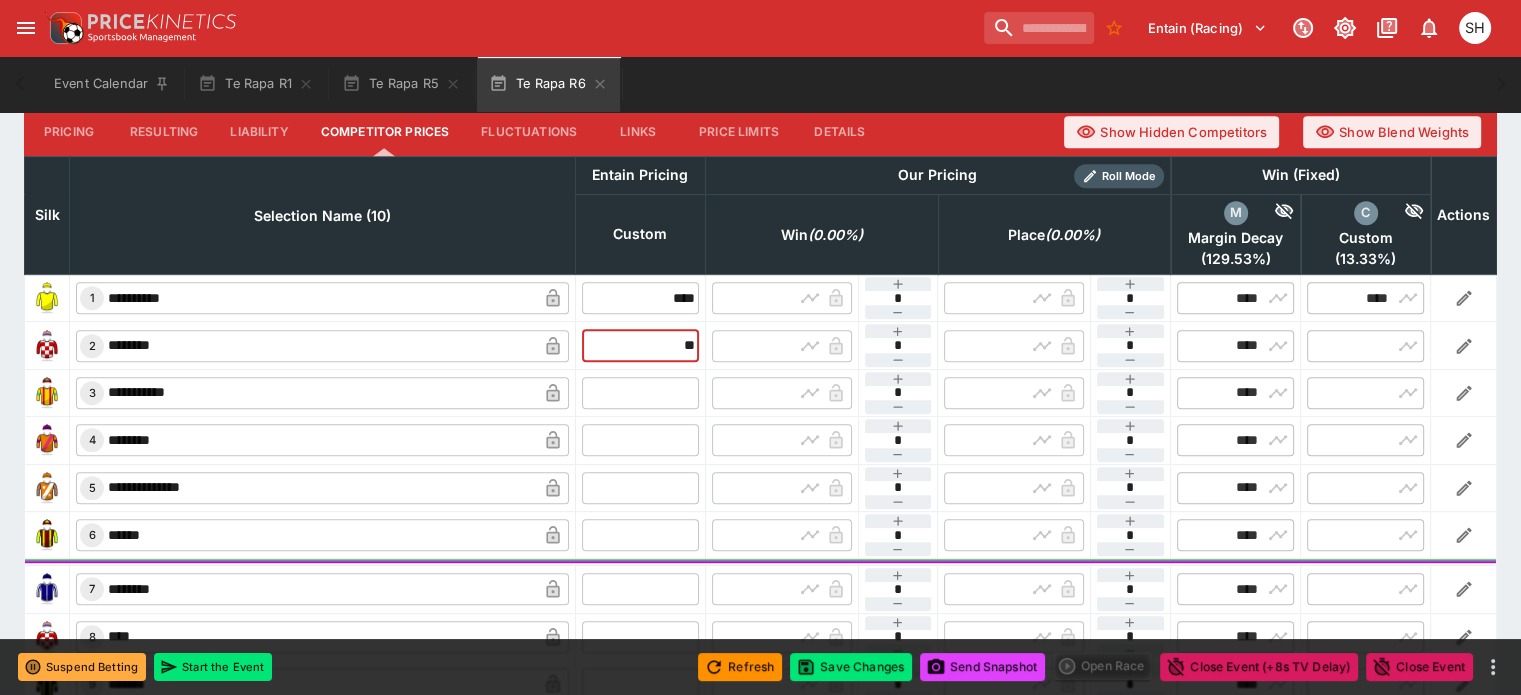 click at bounding box center (640, 393) 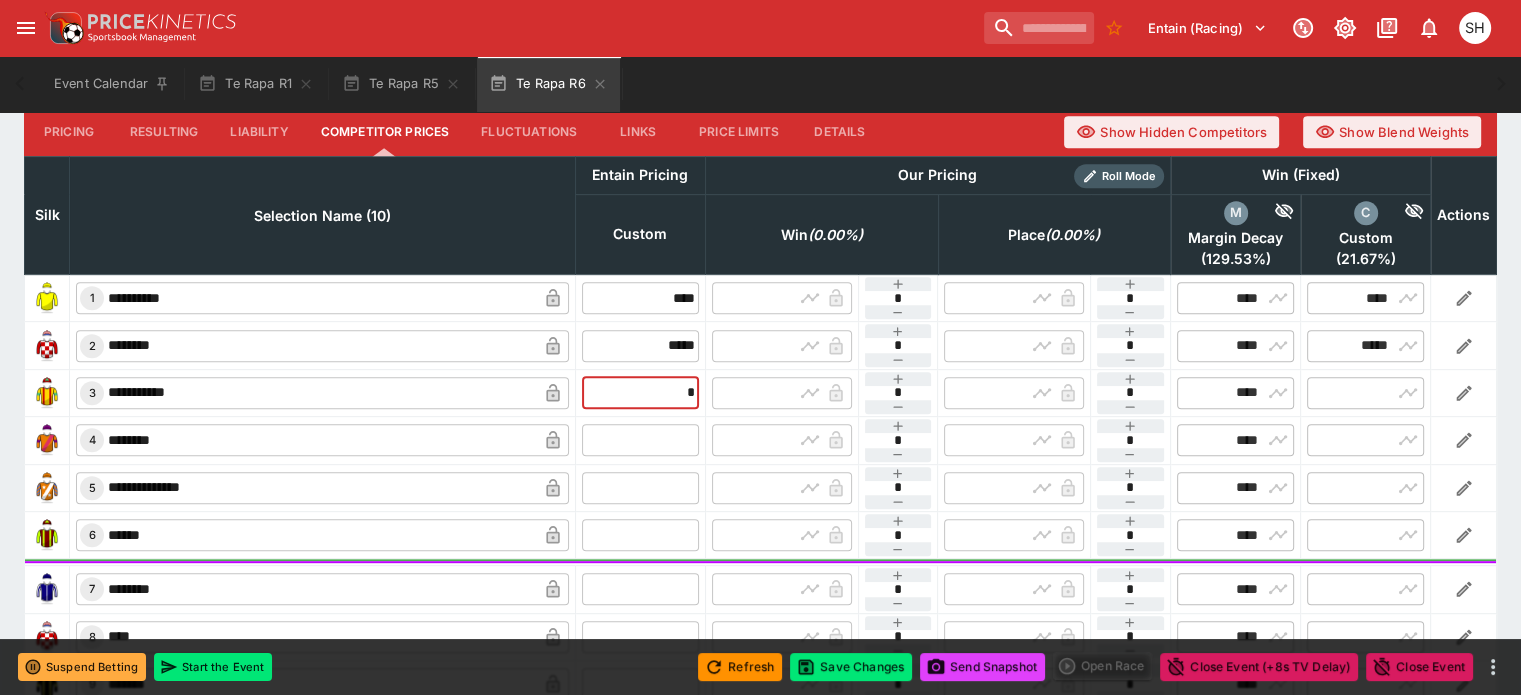 click at bounding box center (640, 440) 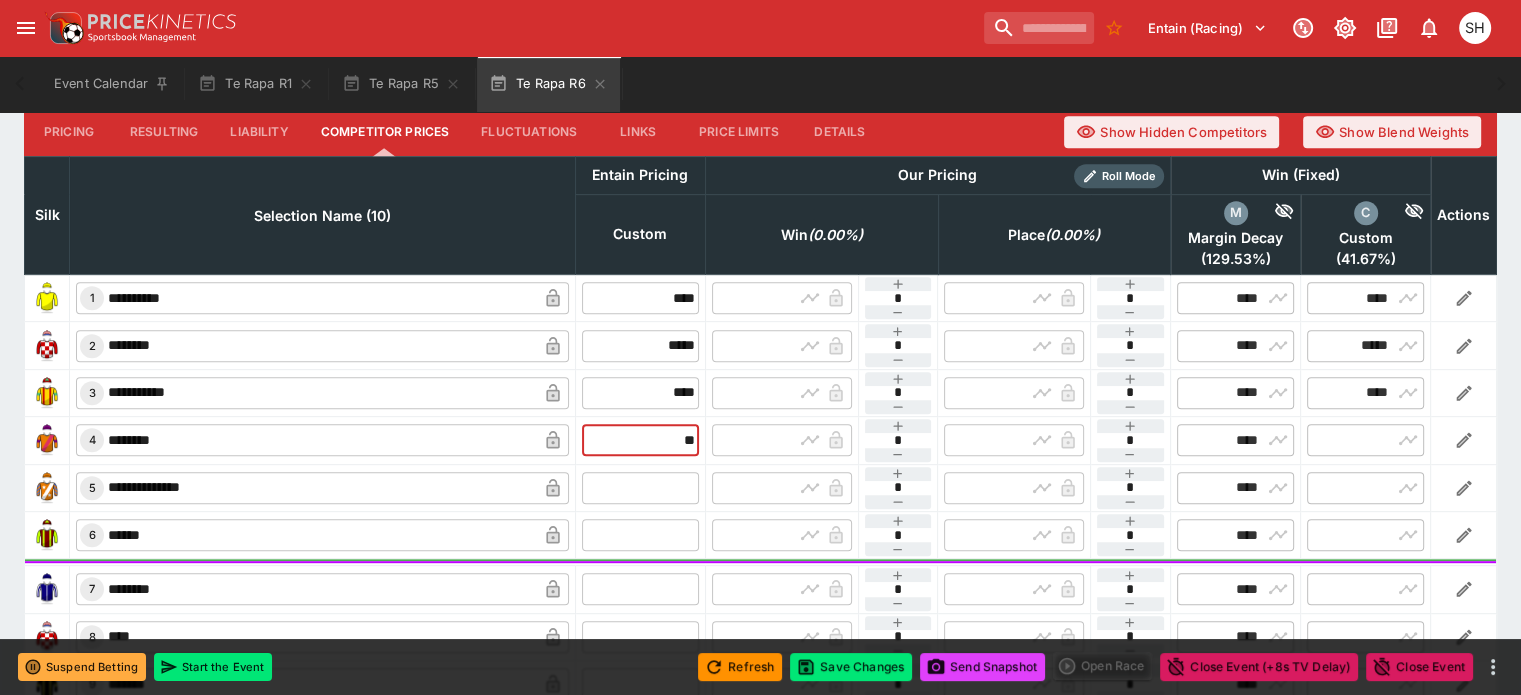 click at bounding box center [640, 488] 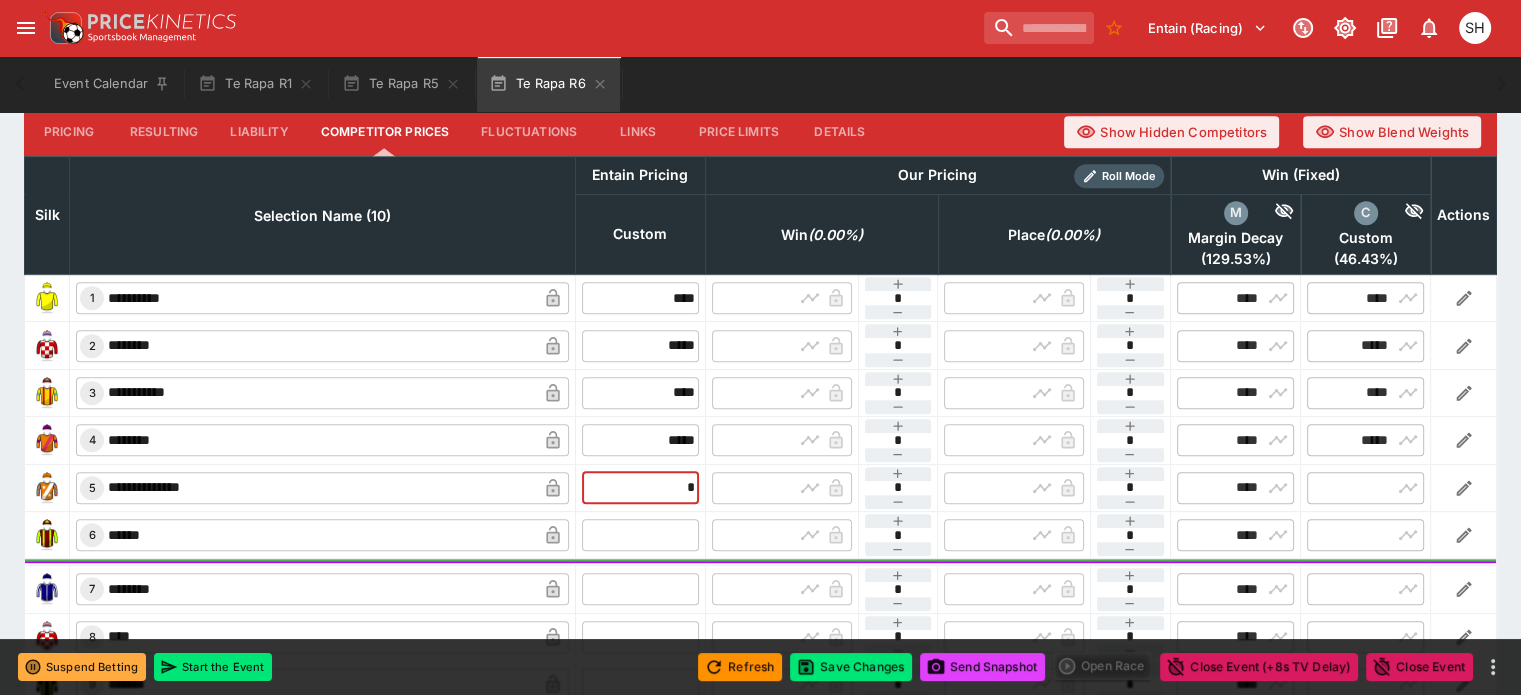 click at bounding box center (640, 535) 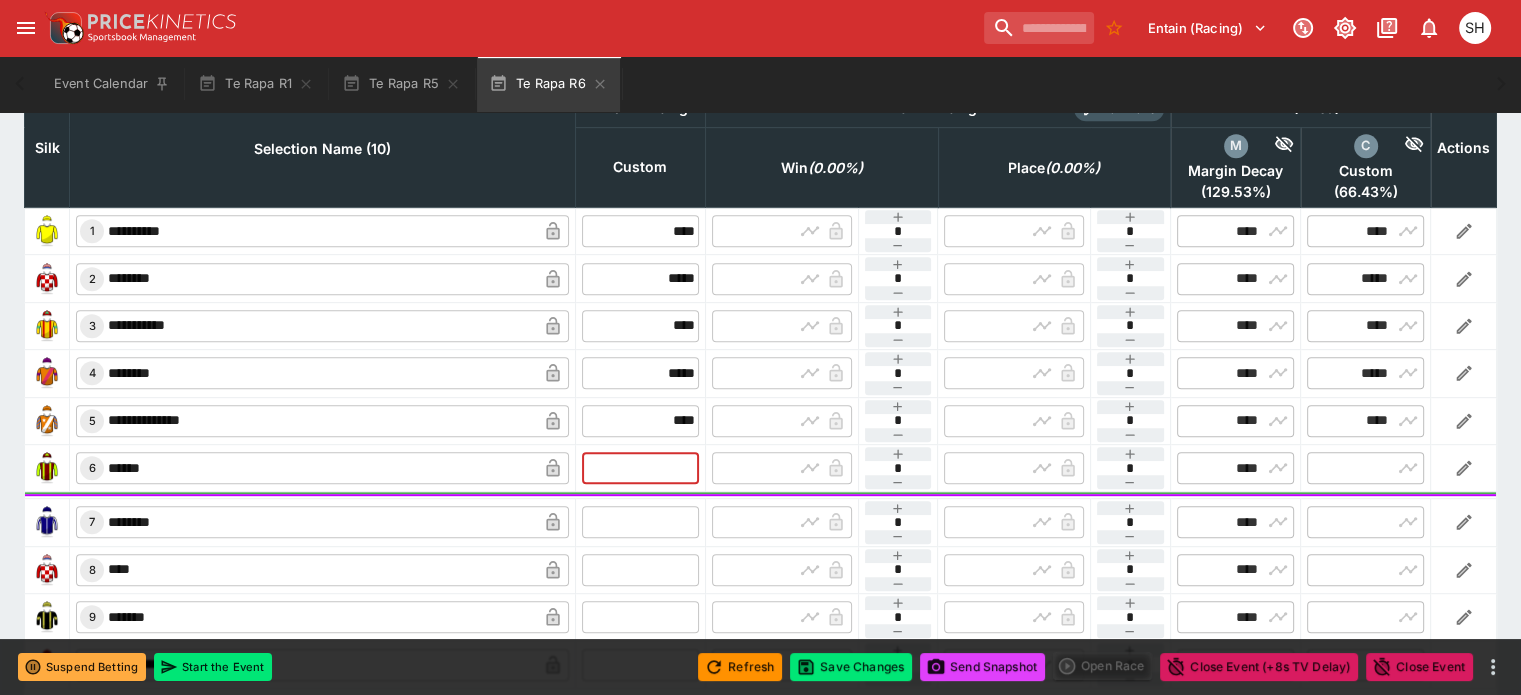 scroll, scrollTop: 1000, scrollLeft: 0, axis: vertical 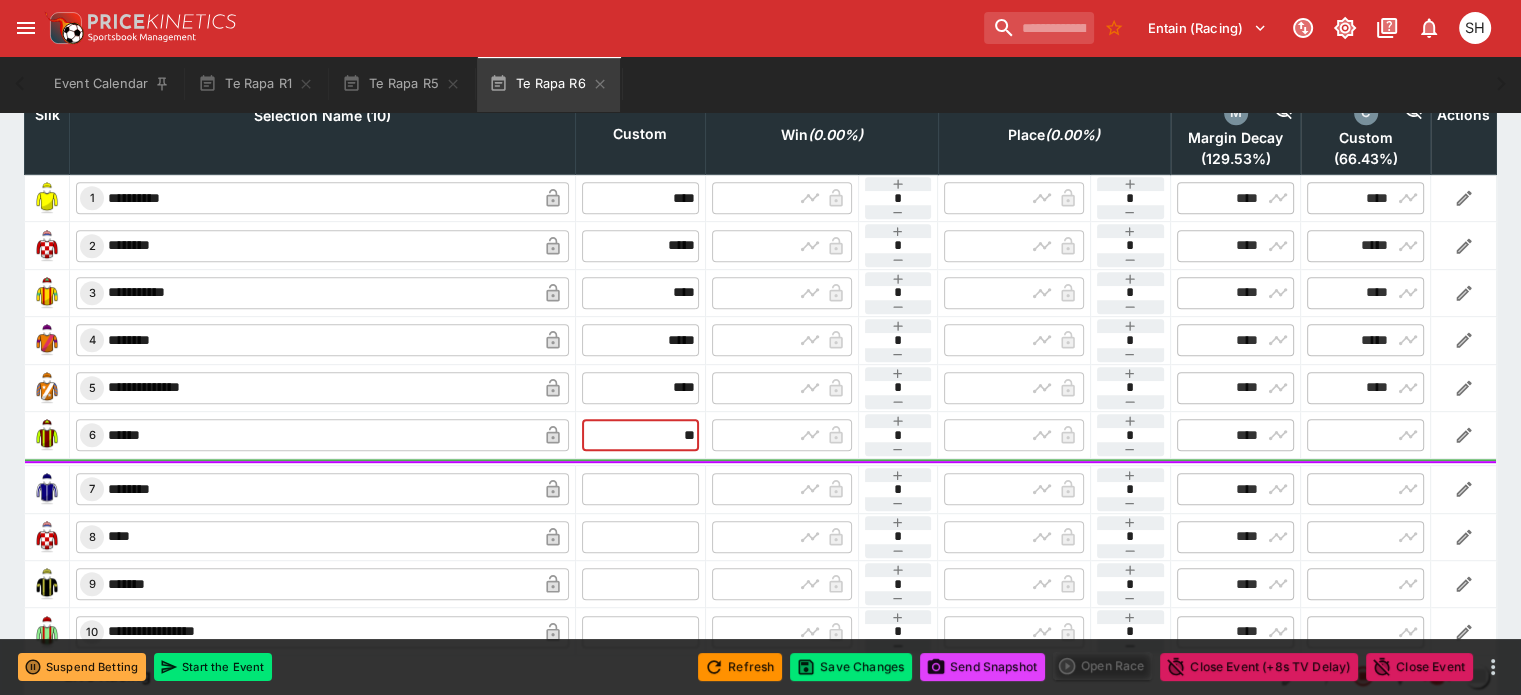 click at bounding box center (640, 489) 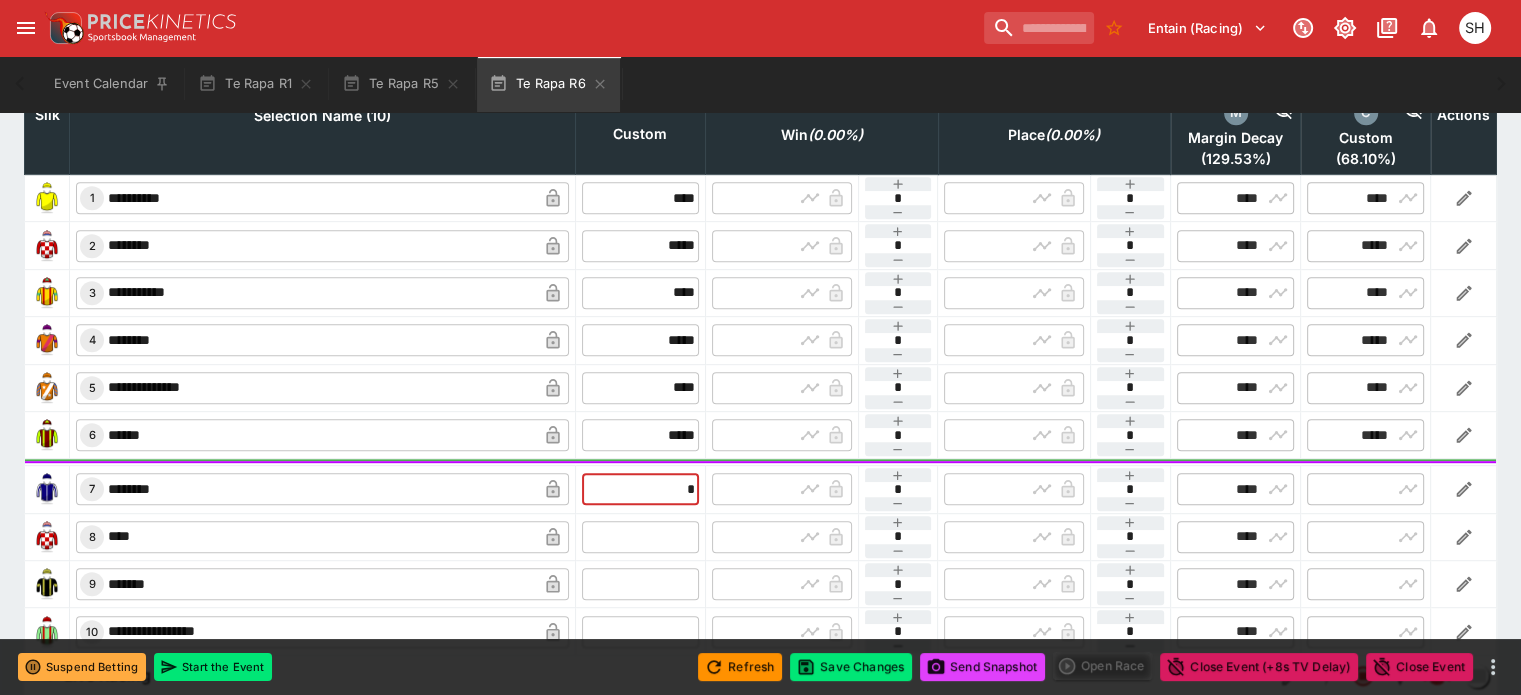 click at bounding box center (640, 537) 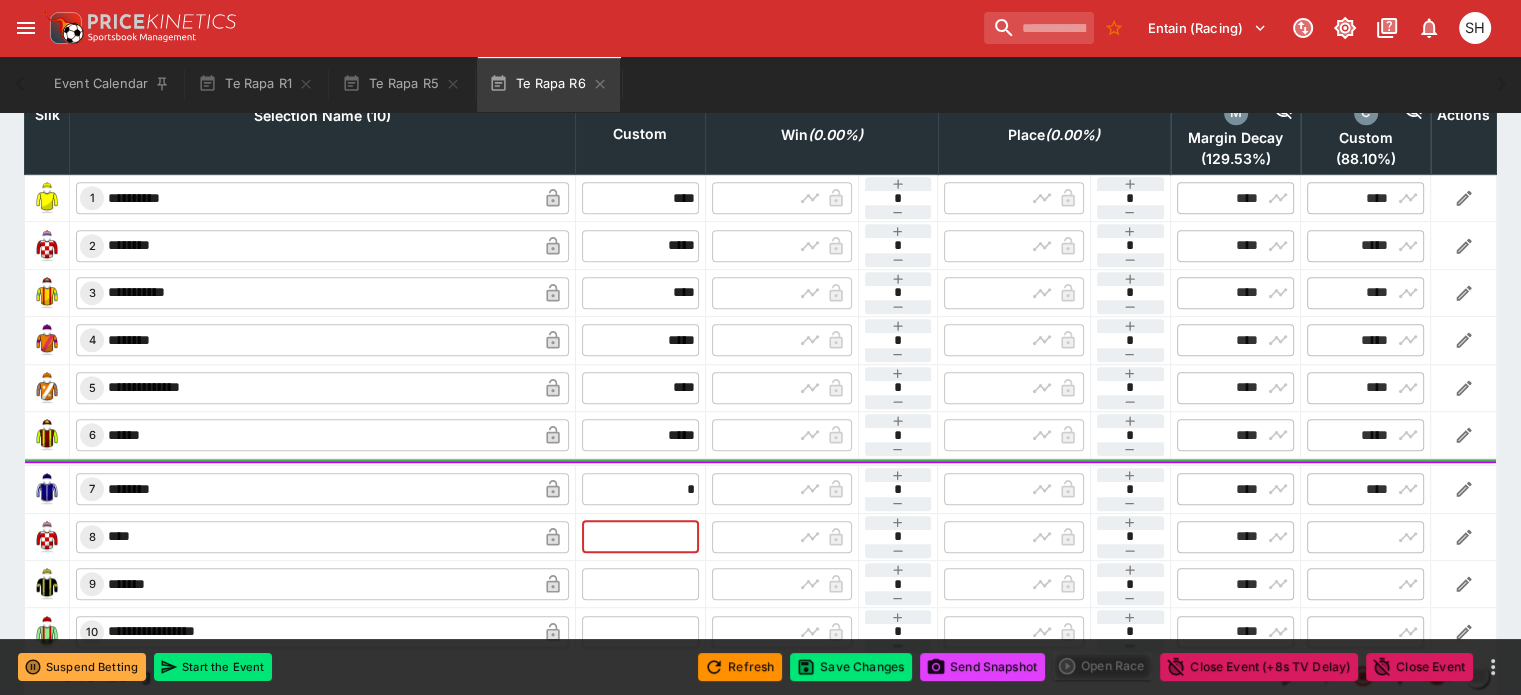type on "****" 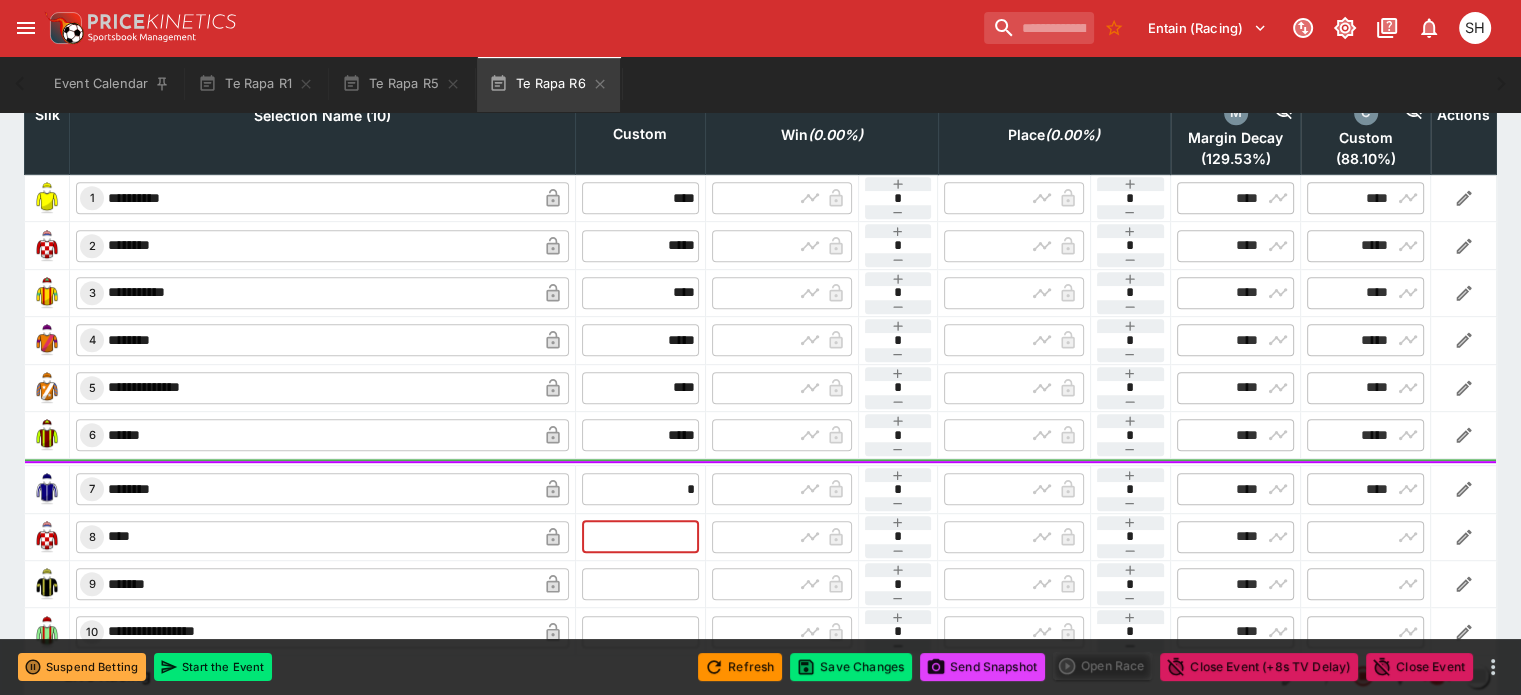 type on "****" 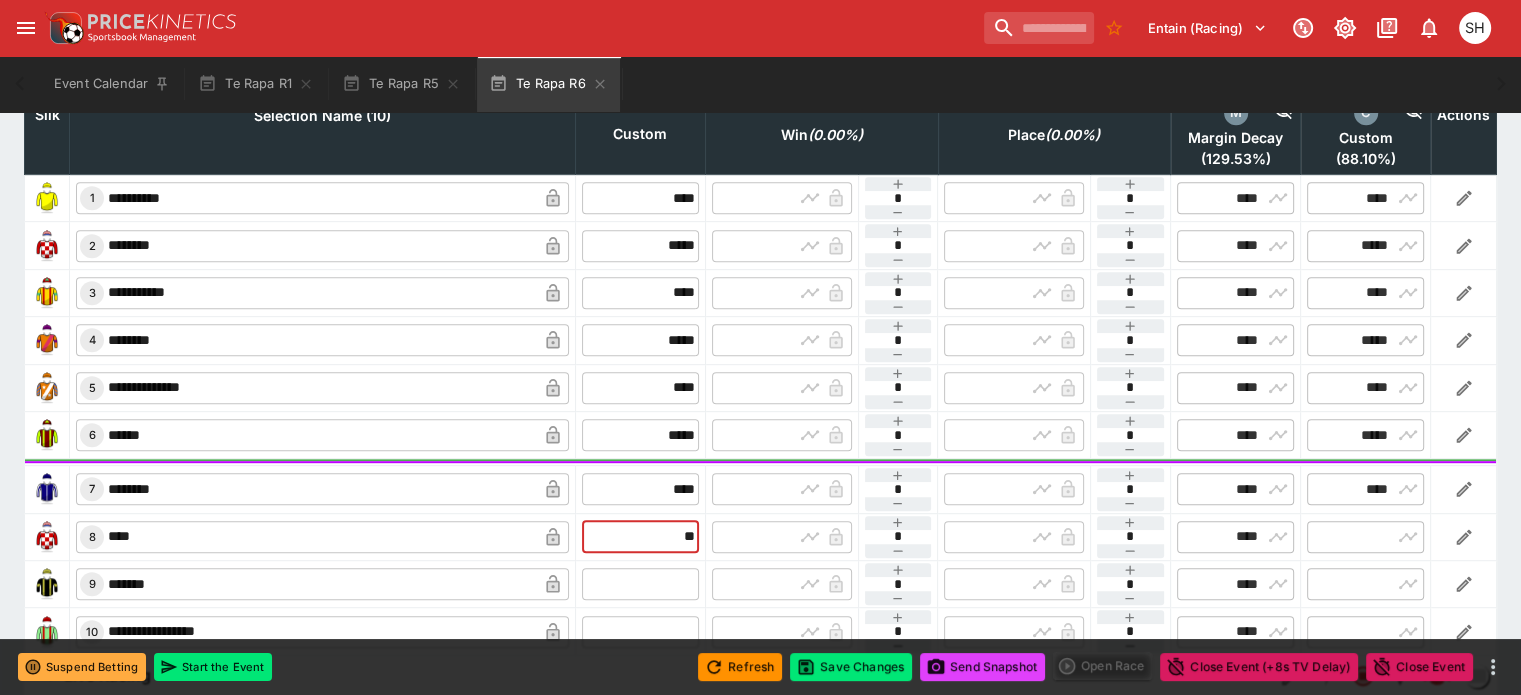 click at bounding box center [640, 584] 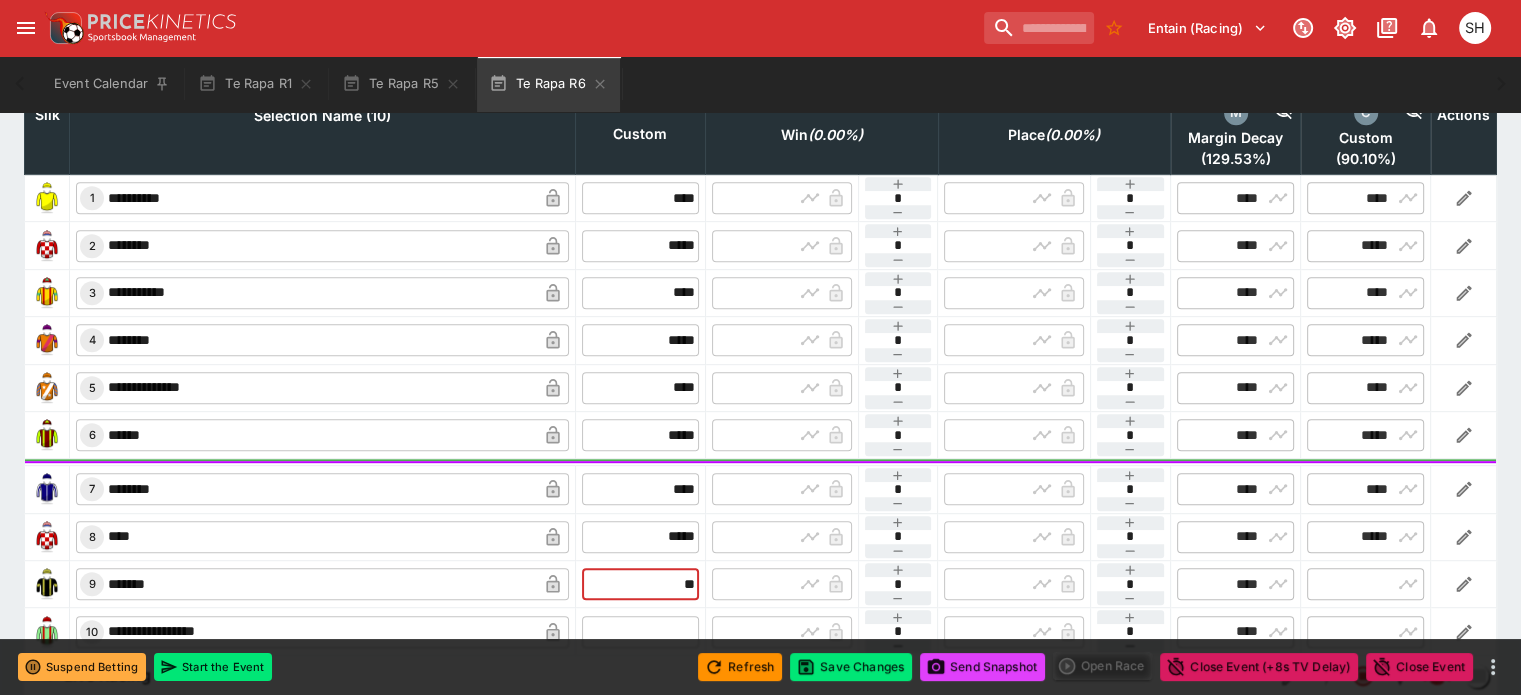 click at bounding box center (640, 632) 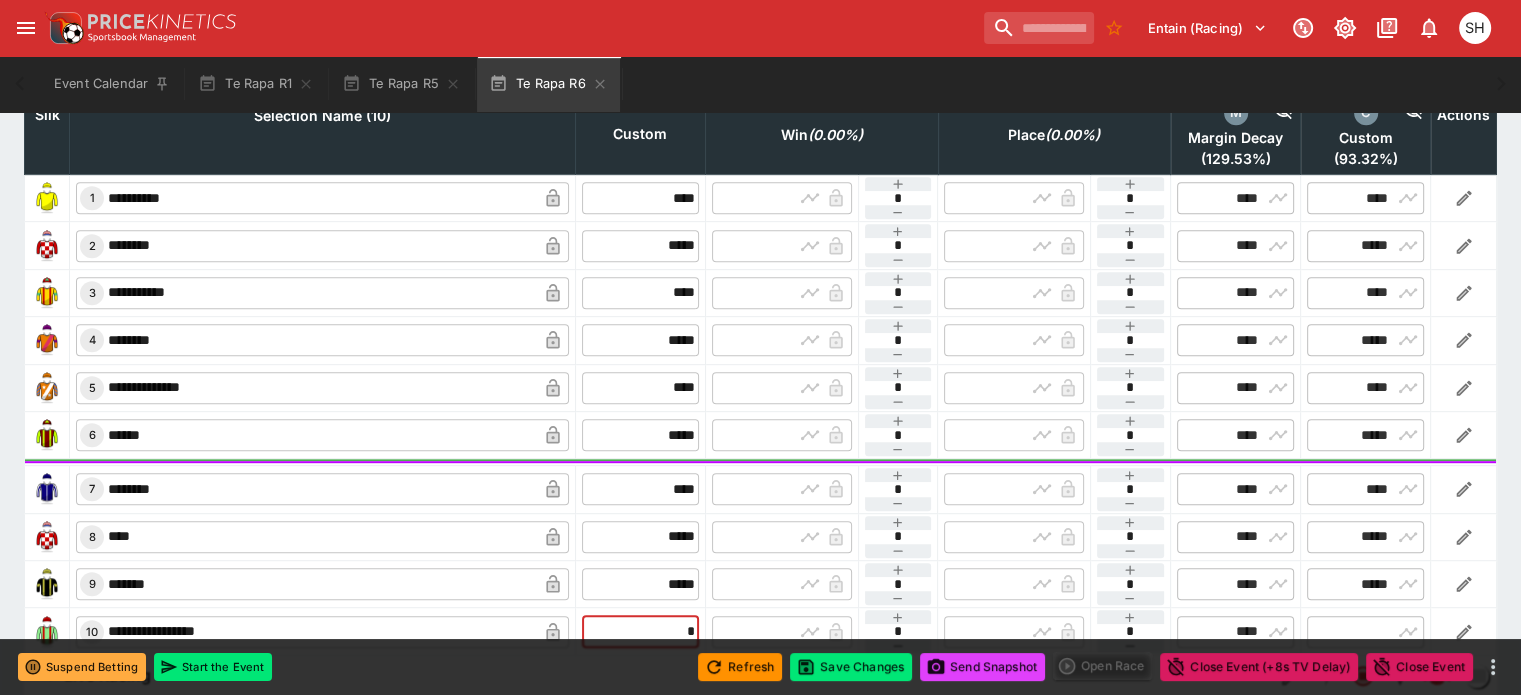 type on "**" 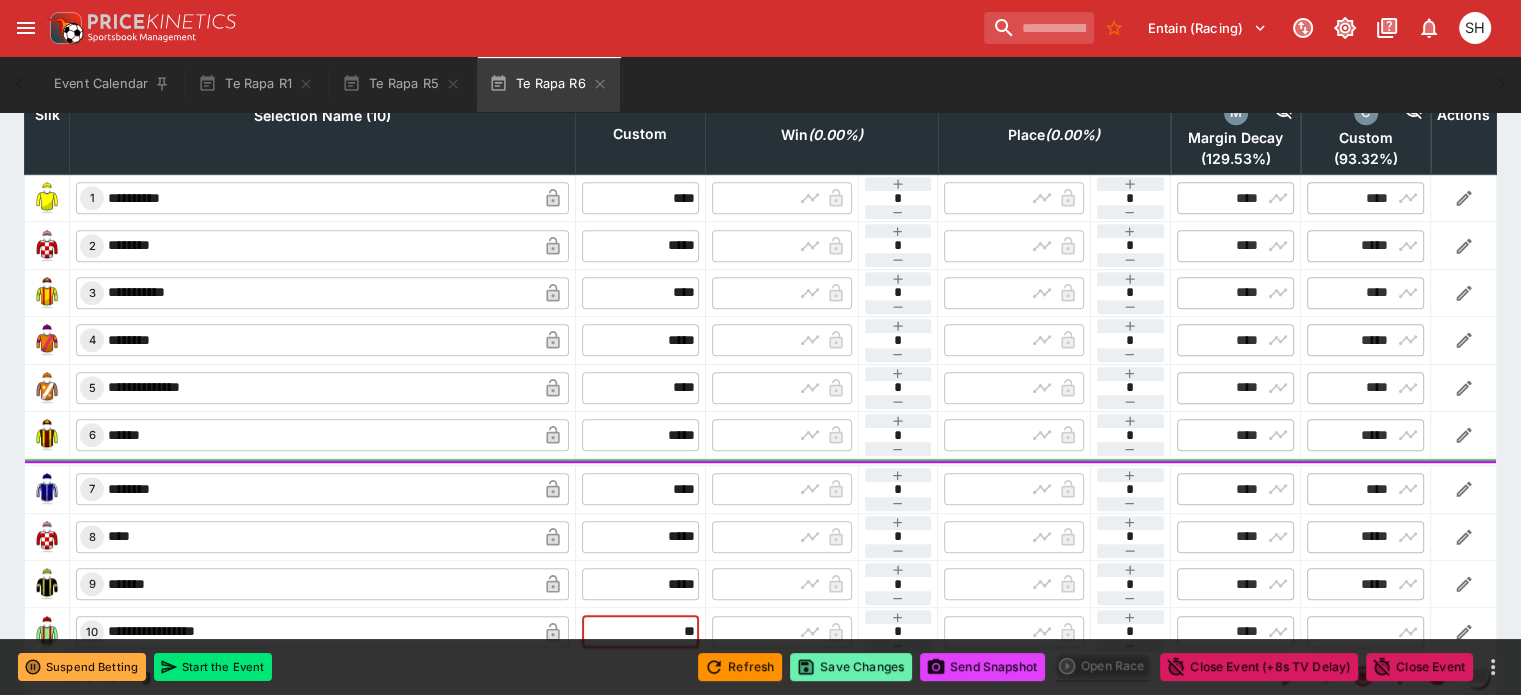 type on "*****" 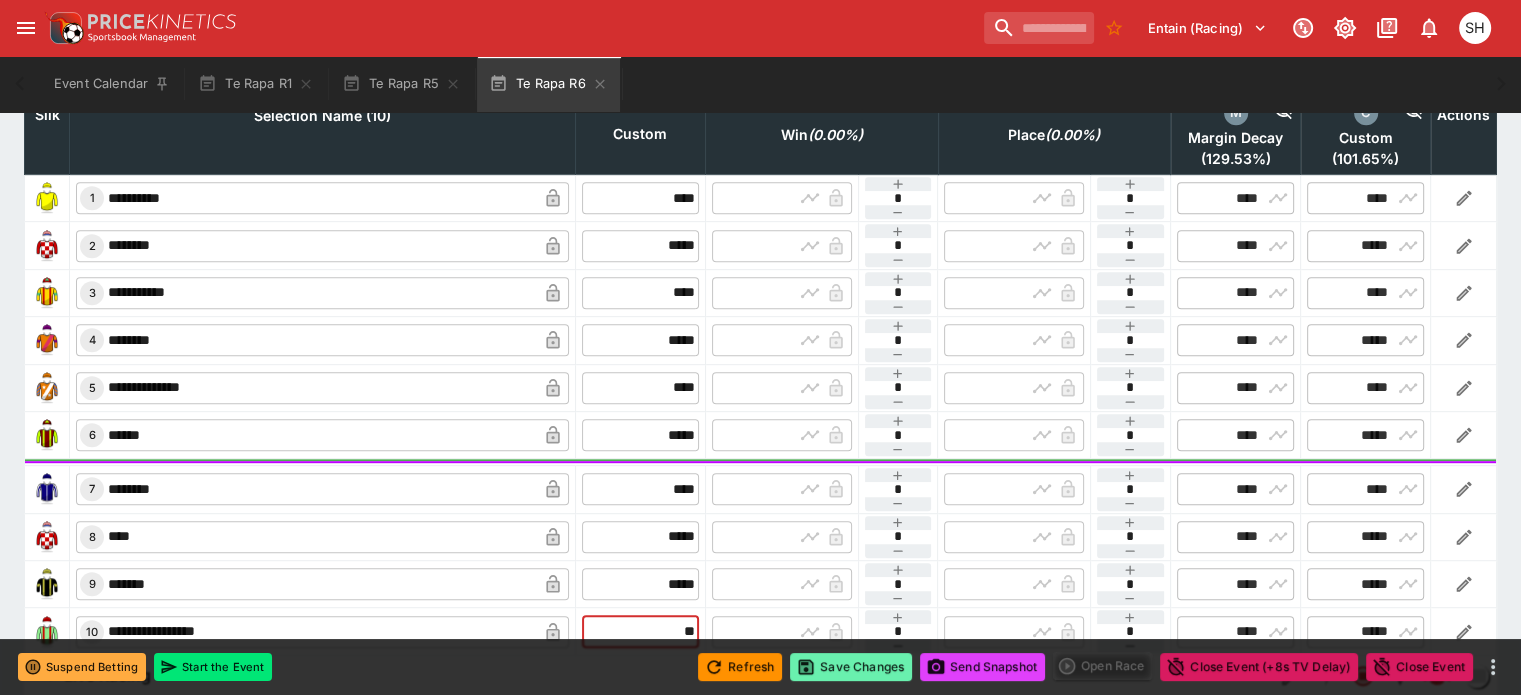 click on "Save Changes" at bounding box center [851, 667] 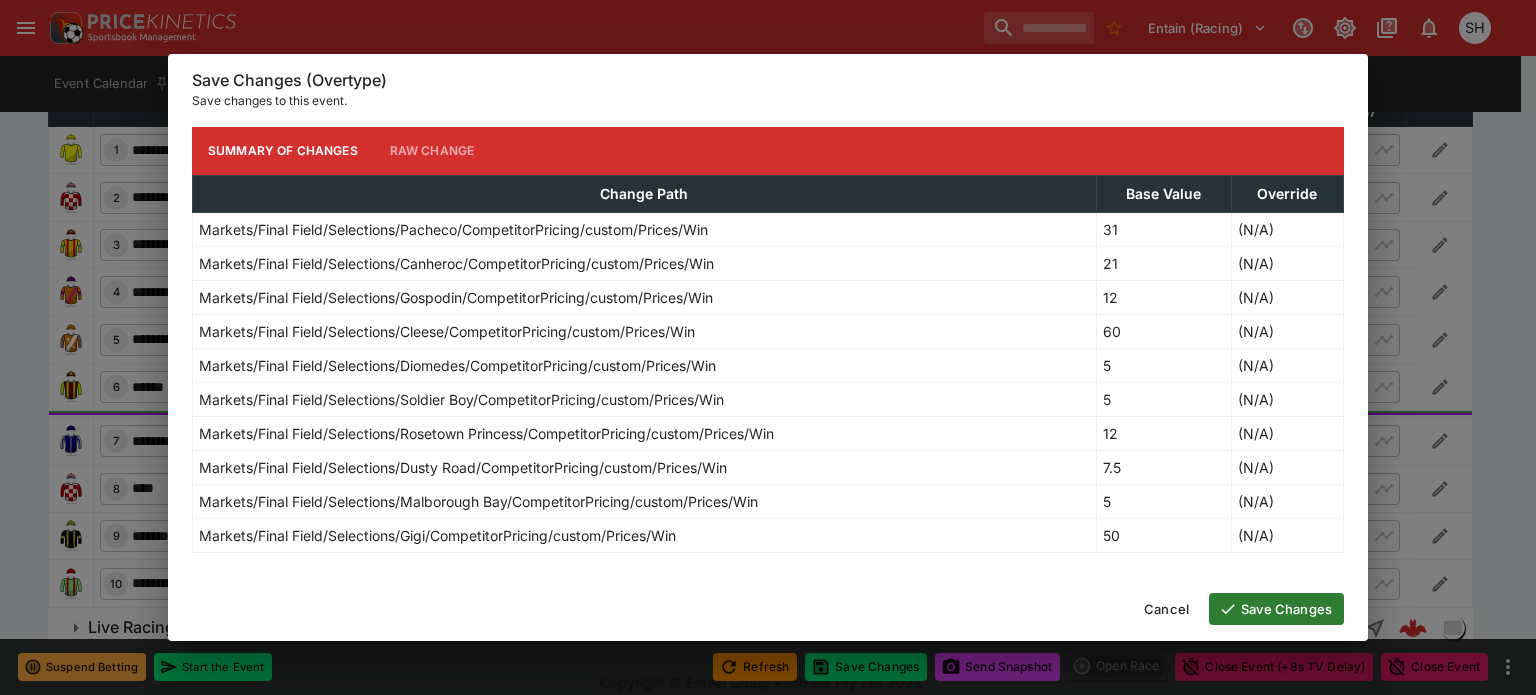 click on "Save Changes" at bounding box center (1276, 609) 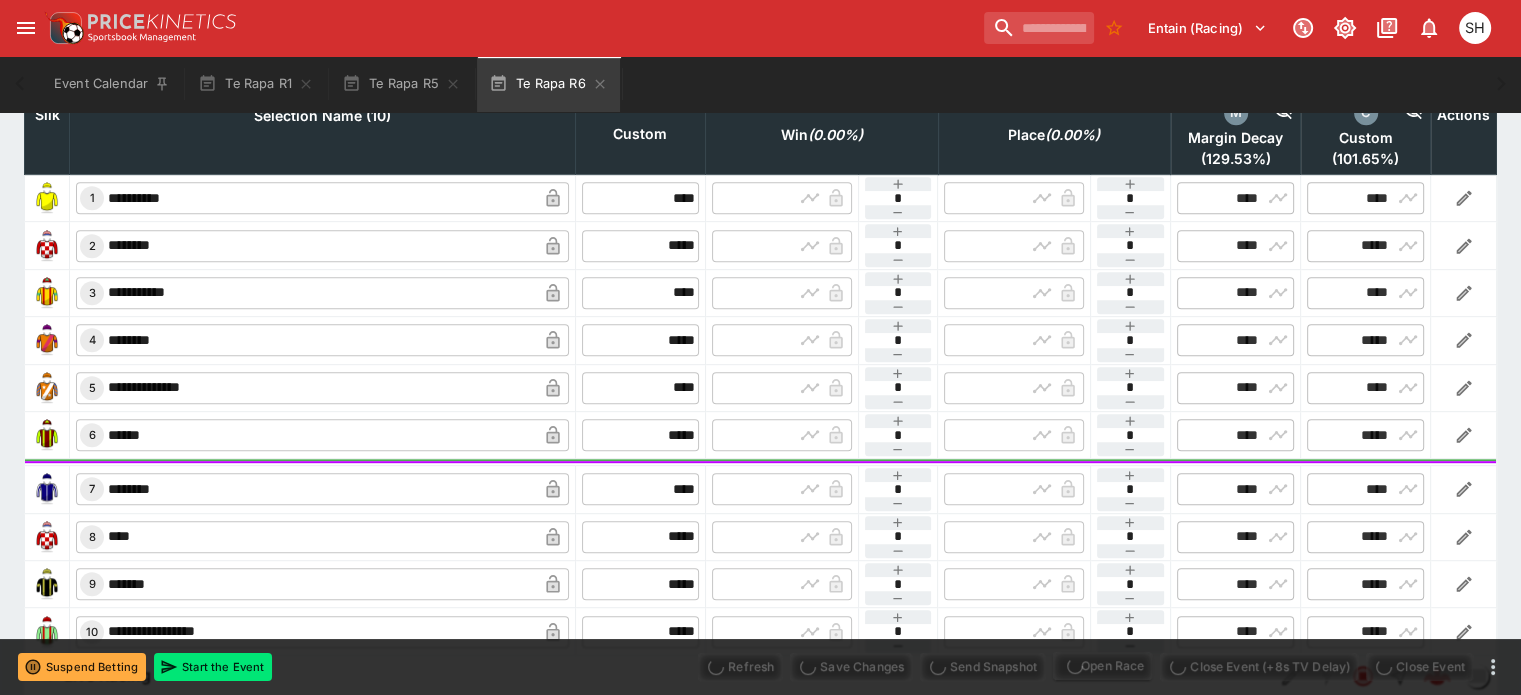 type on "**********" 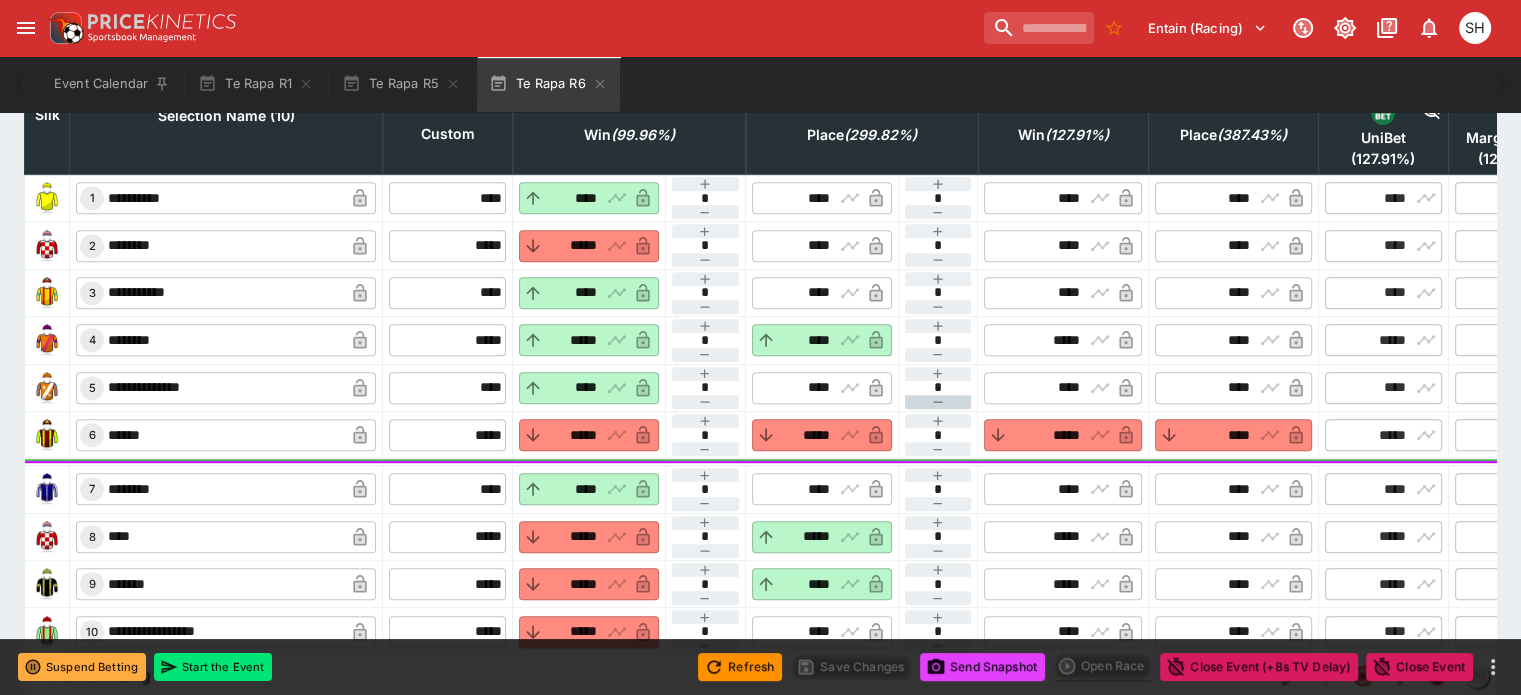 type on "**********" 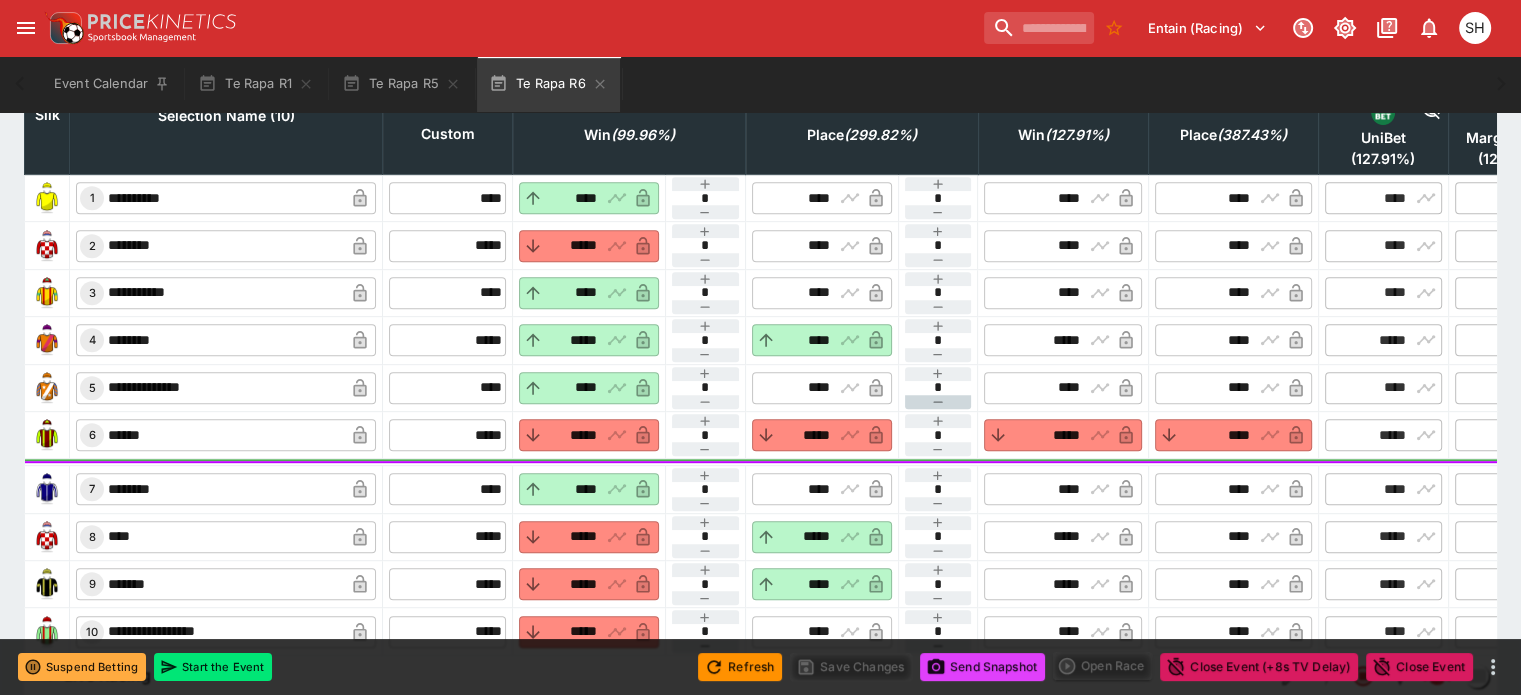 type on "****" 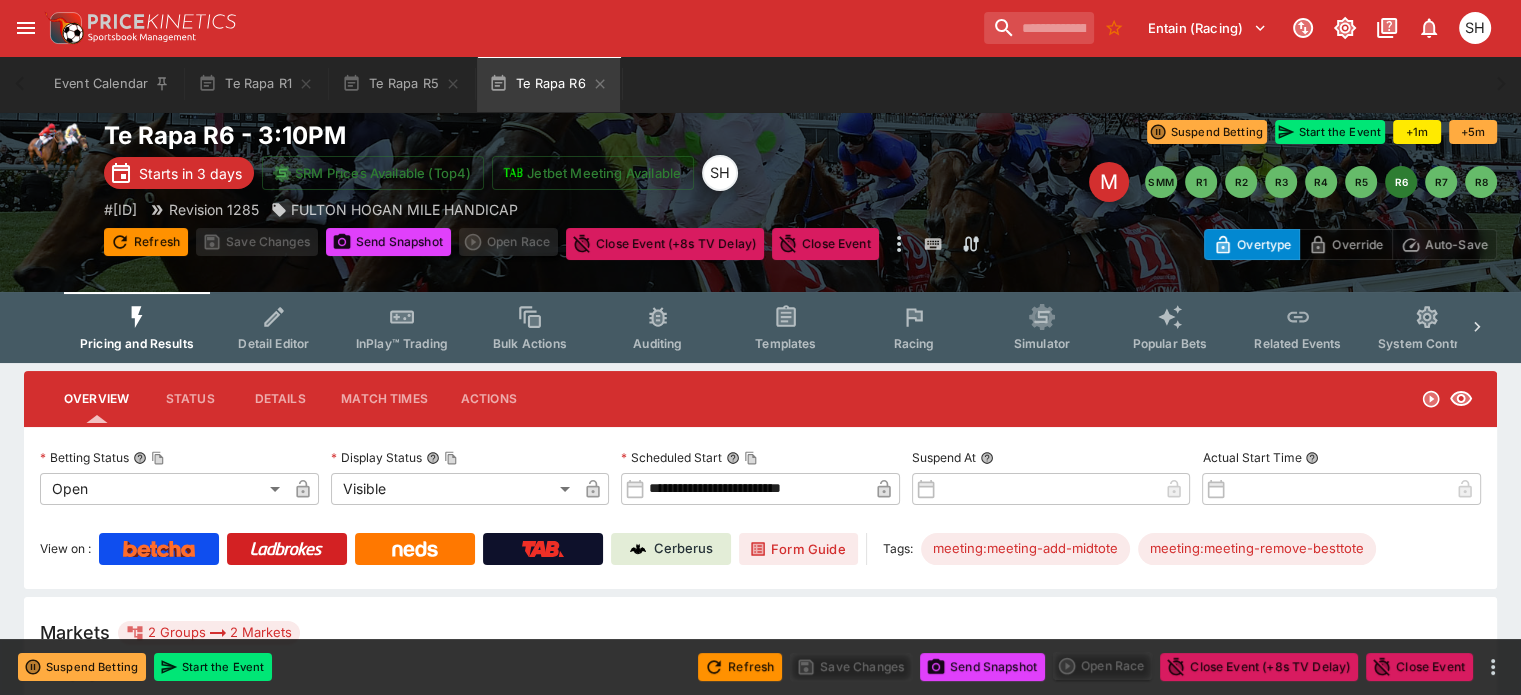 scroll, scrollTop: 0, scrollLeft: 0, axis: both 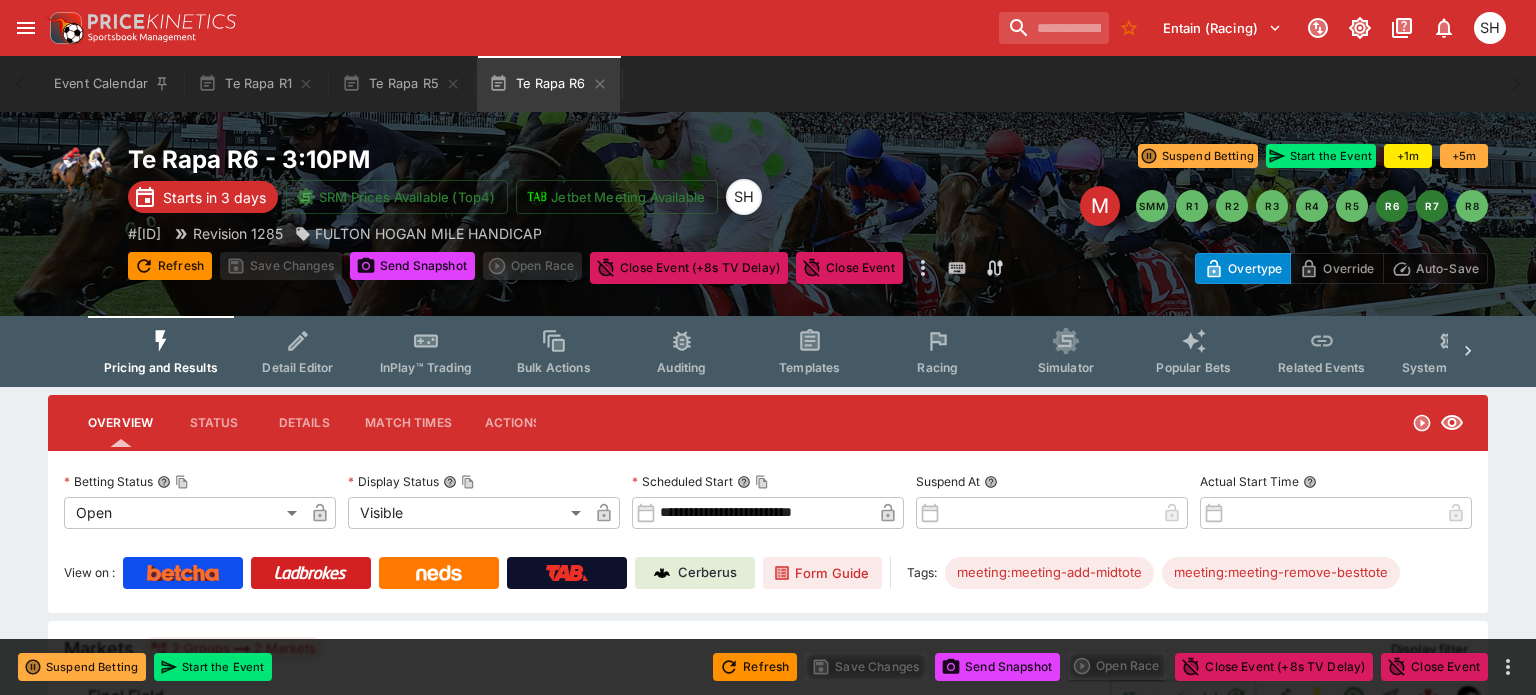 click on "R7" at bounding box center (1432, 206) 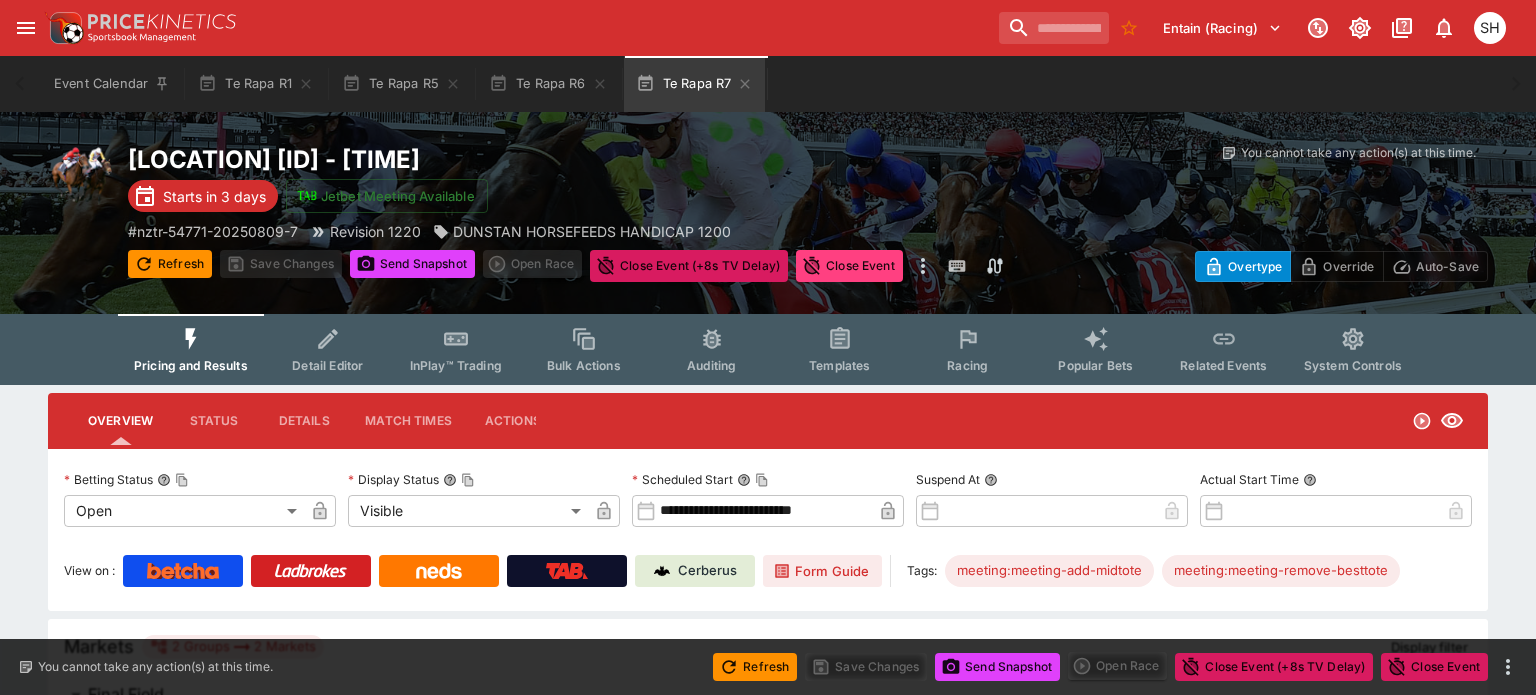 type on "**********" 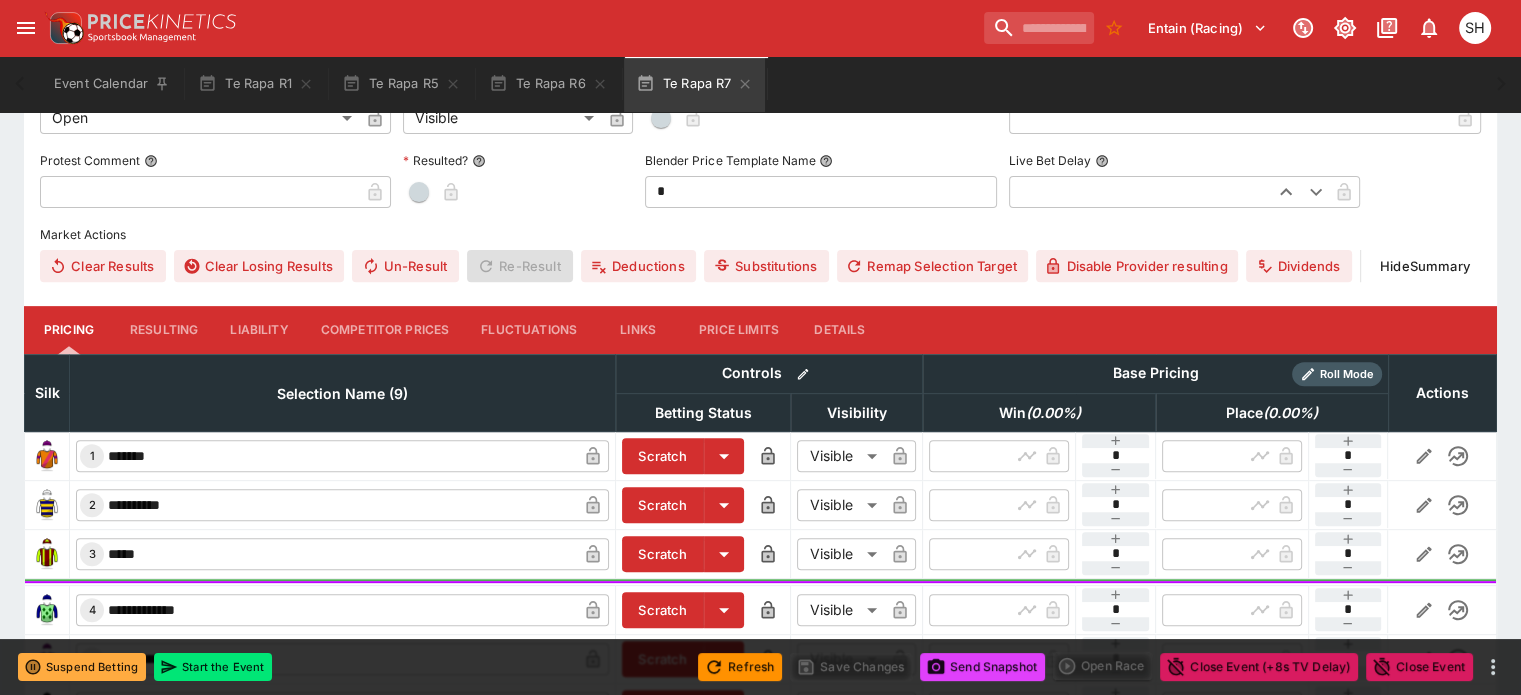 scroll, scrollTop: 701, scrollLeft: 0, axis: vertical 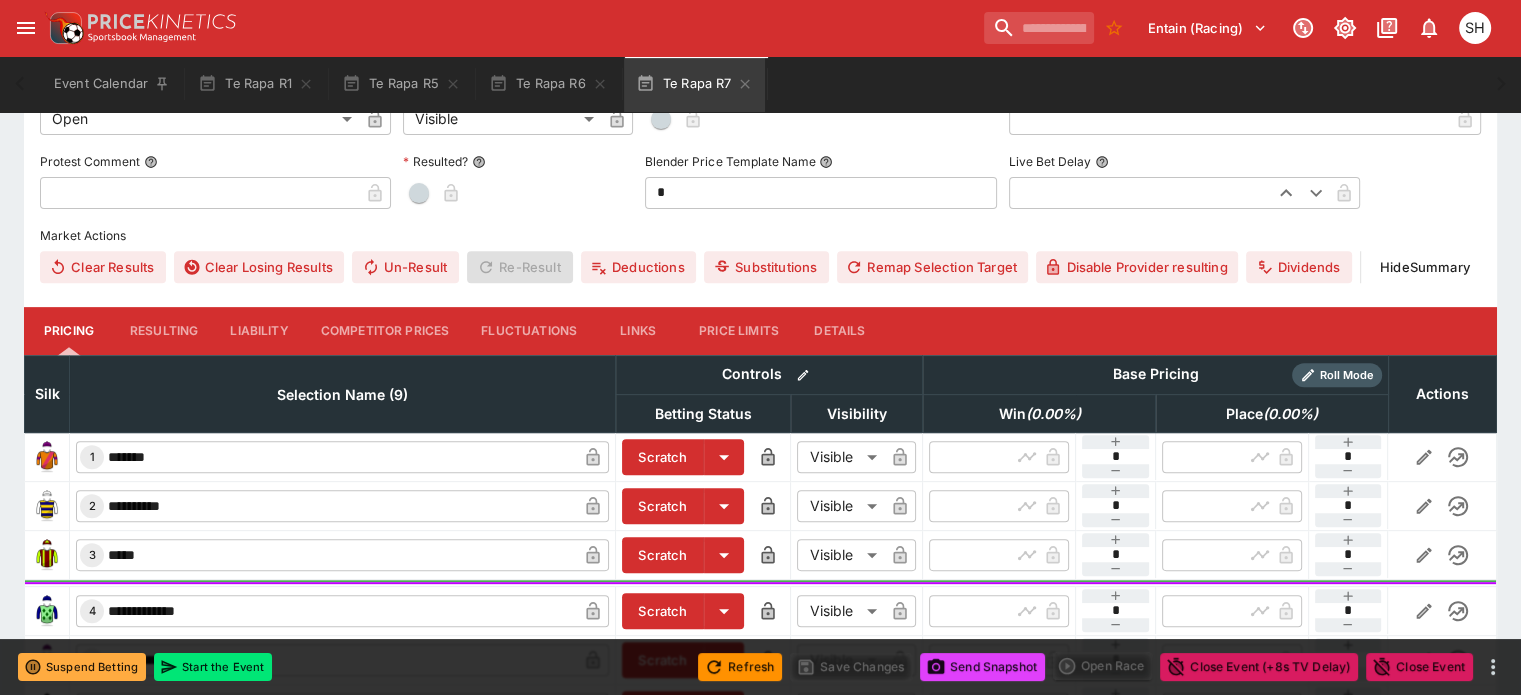 click on "Competitor Prices" at bounding box center (385, 331) 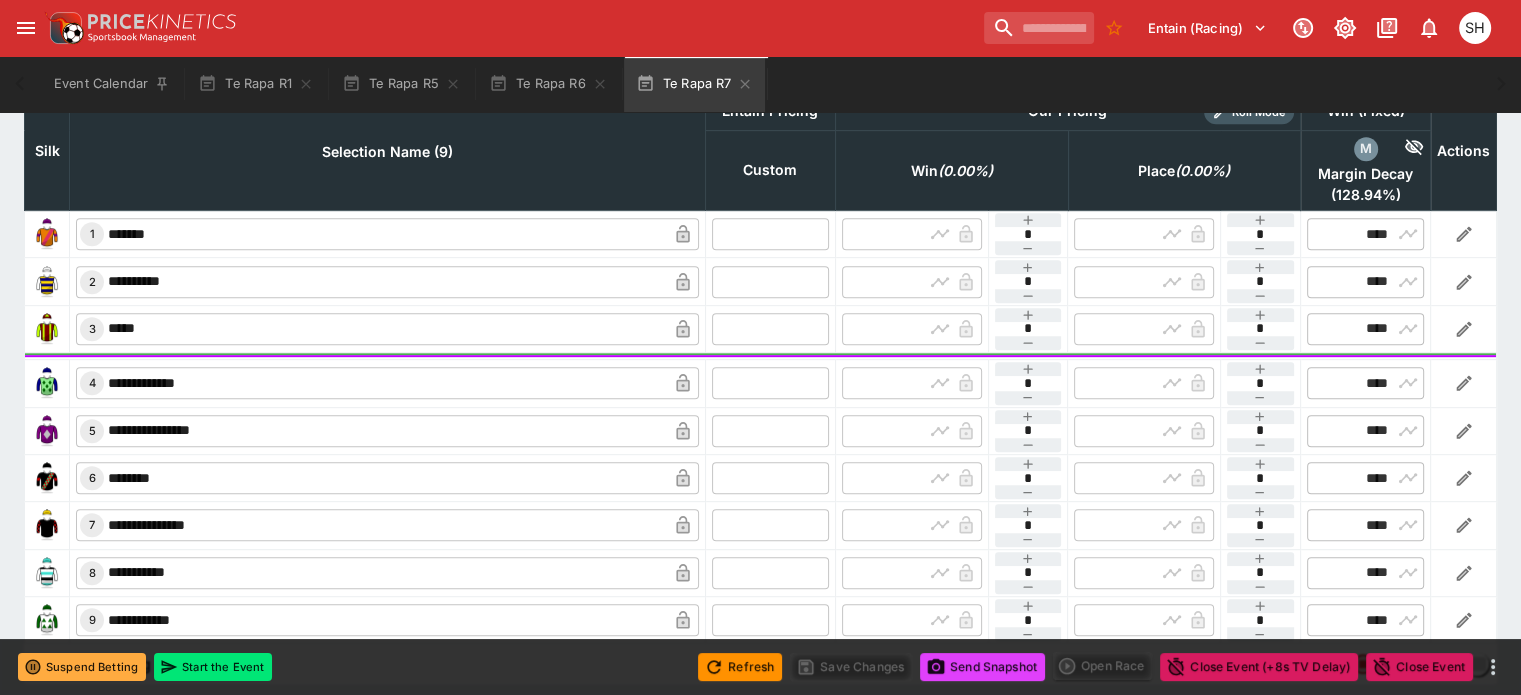scroll, scrollTop: 970, scrollLeft: 0, axis: vertical 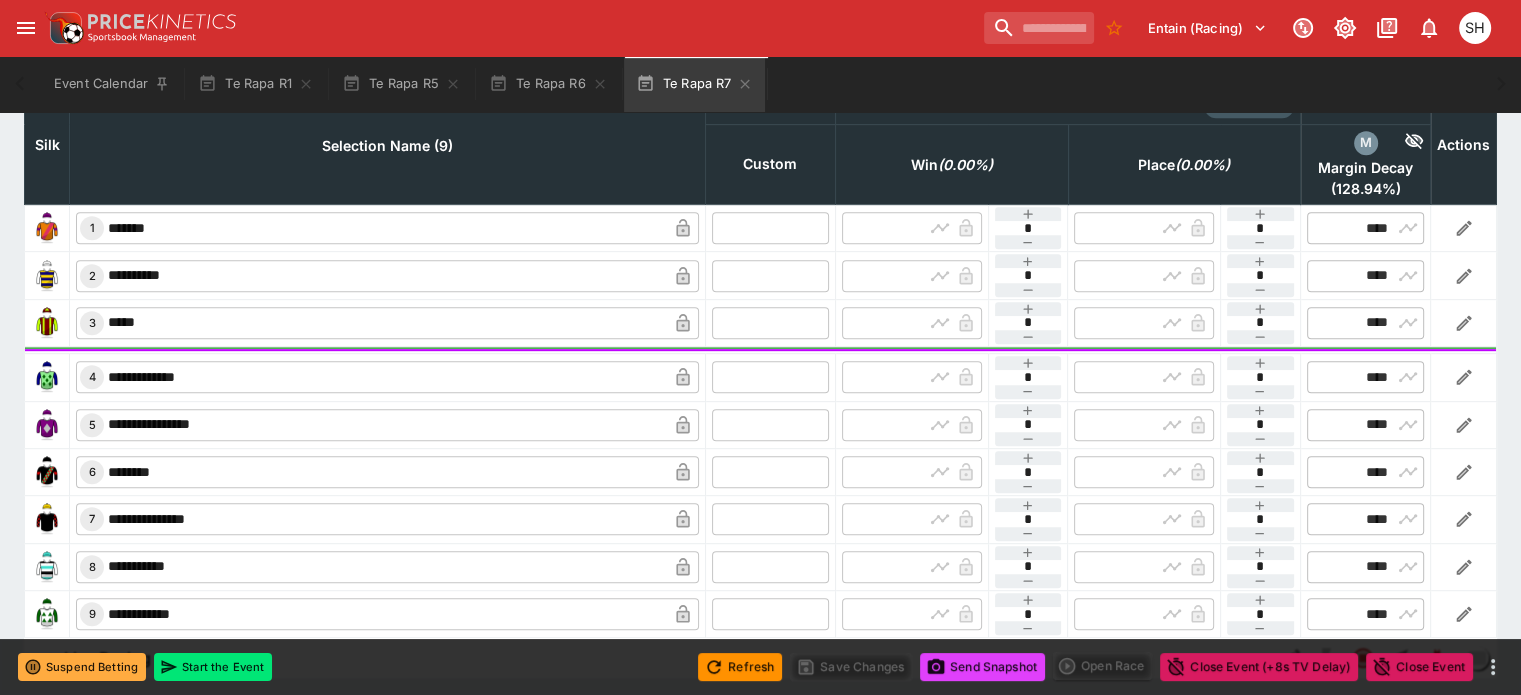 click at bounding box center (770, 228) 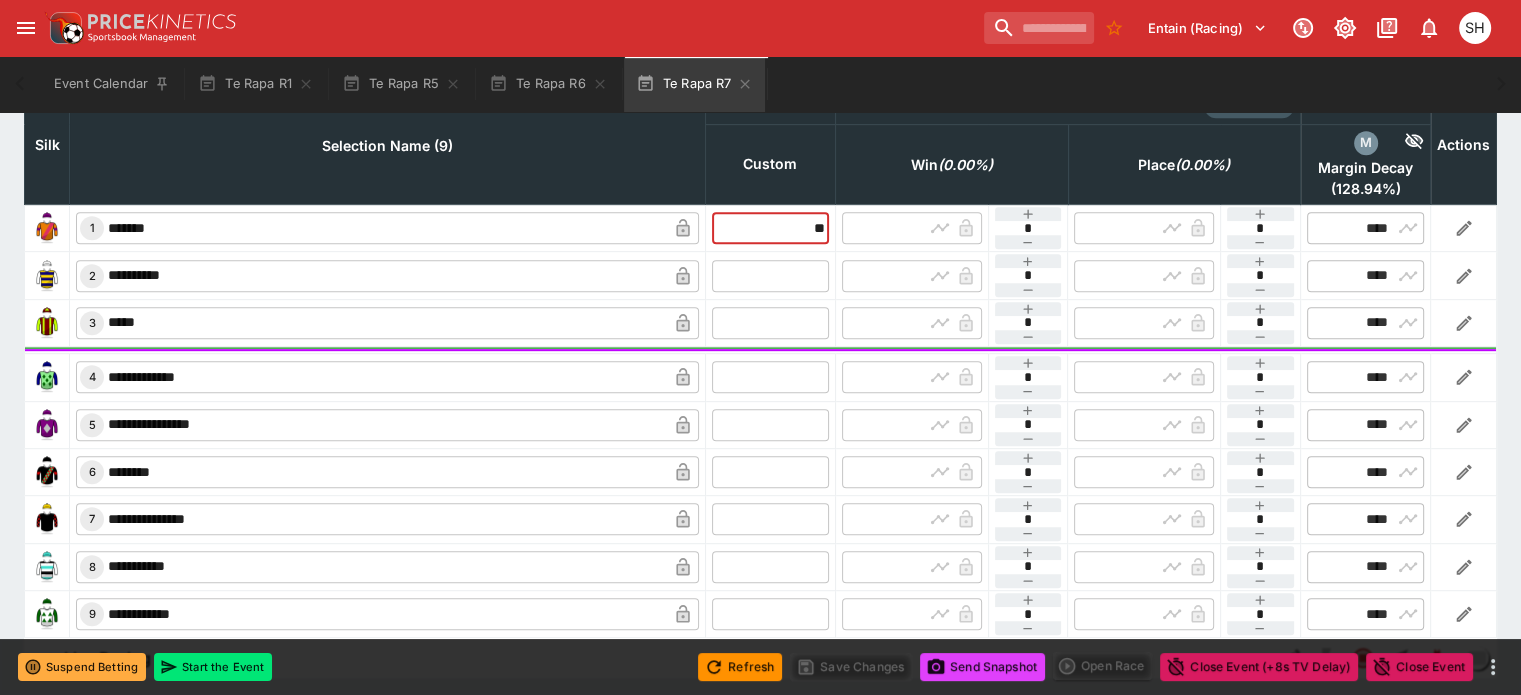 click on "**********" at bounding box center (761, 275) 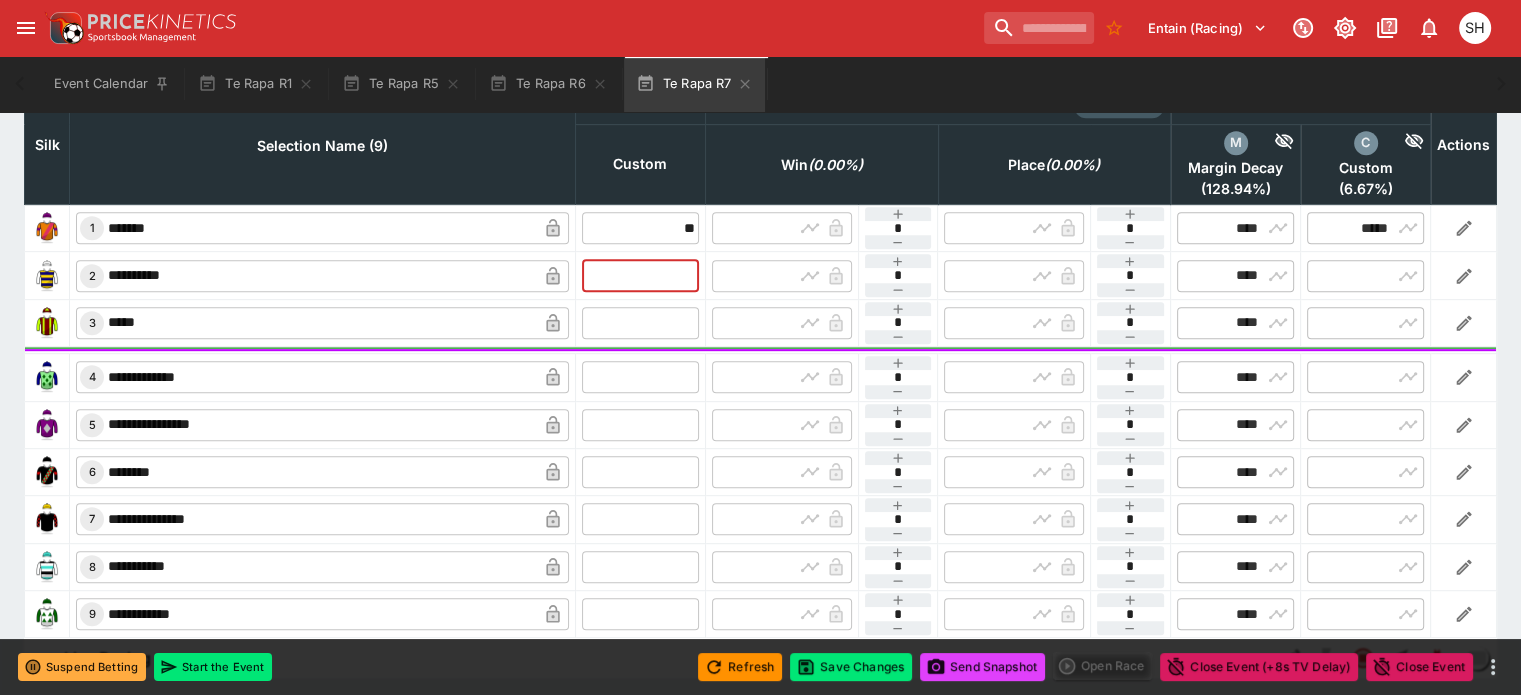 type on "*****" 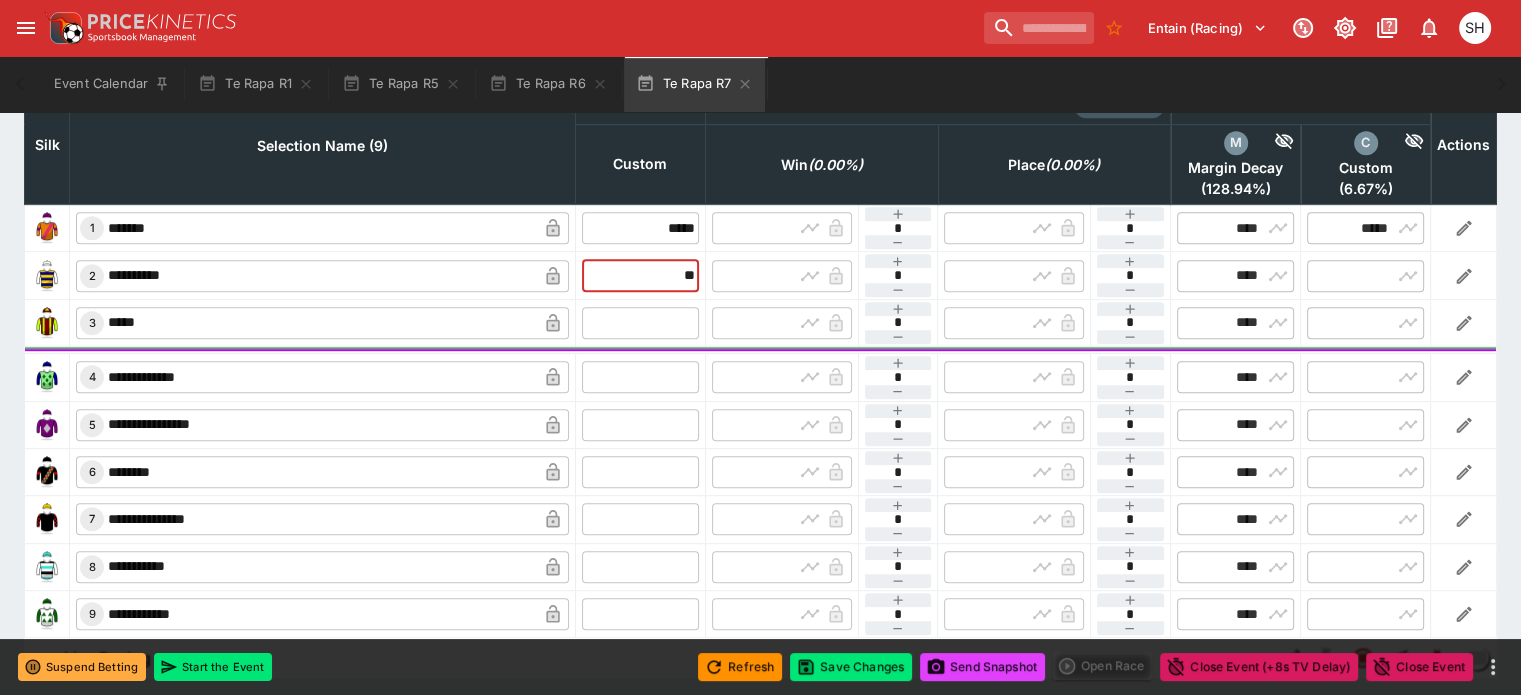 click at bounding box center [640, 323] 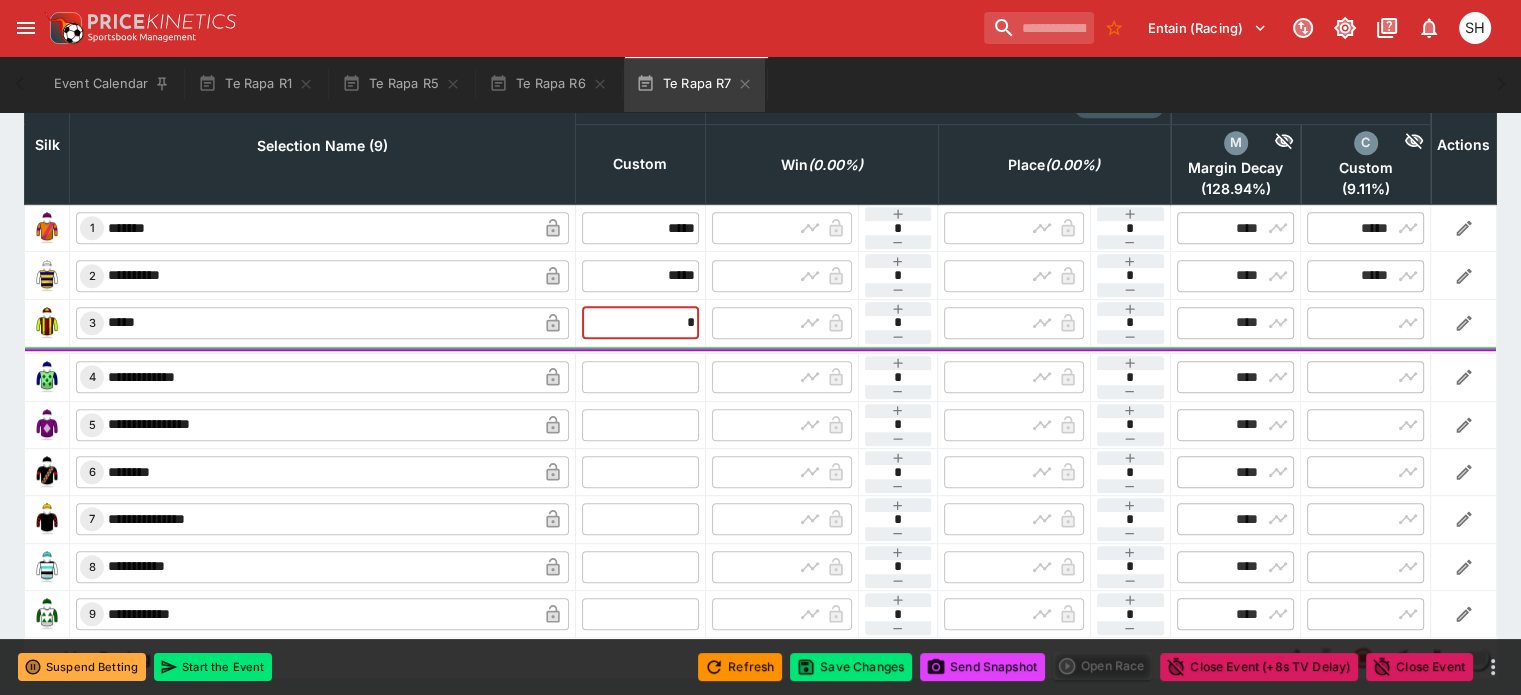 click at bounding box center (640, 377) 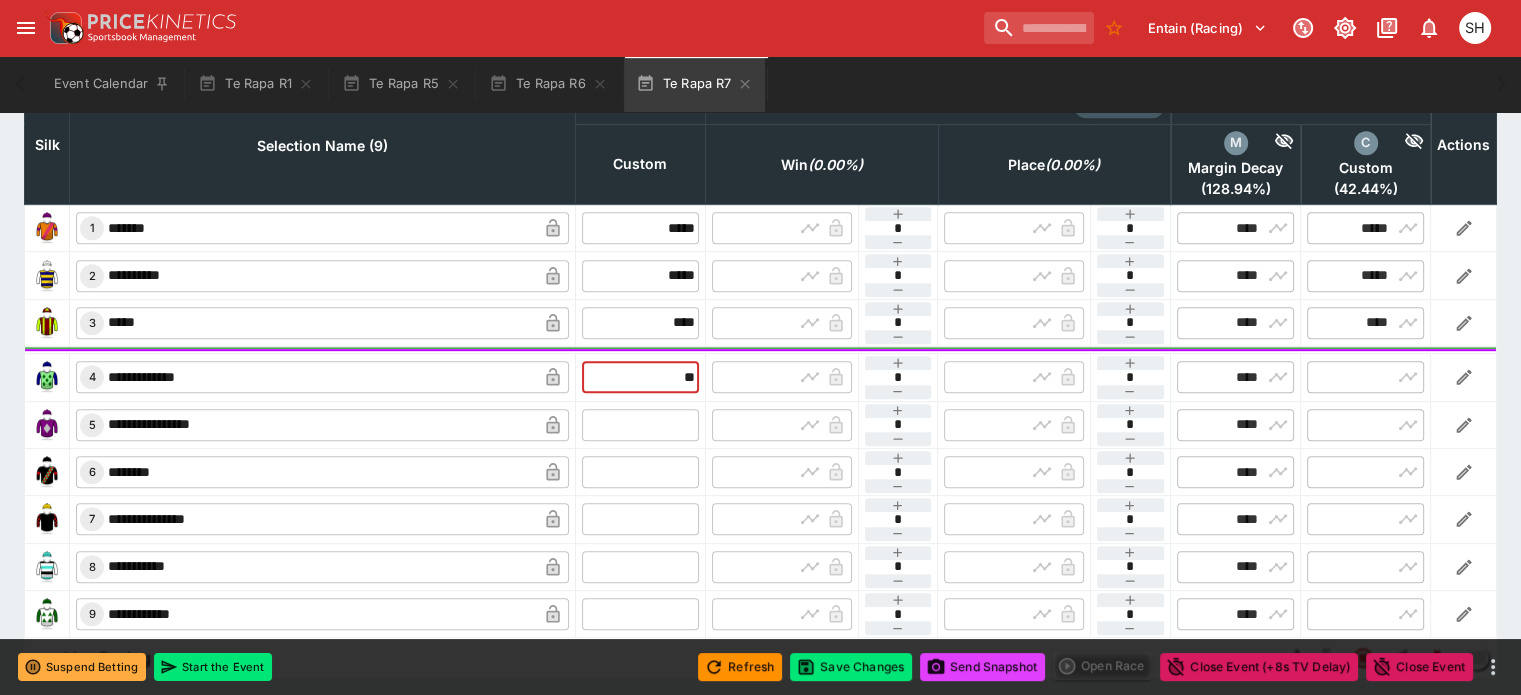 click at bounding box center (640, 425) 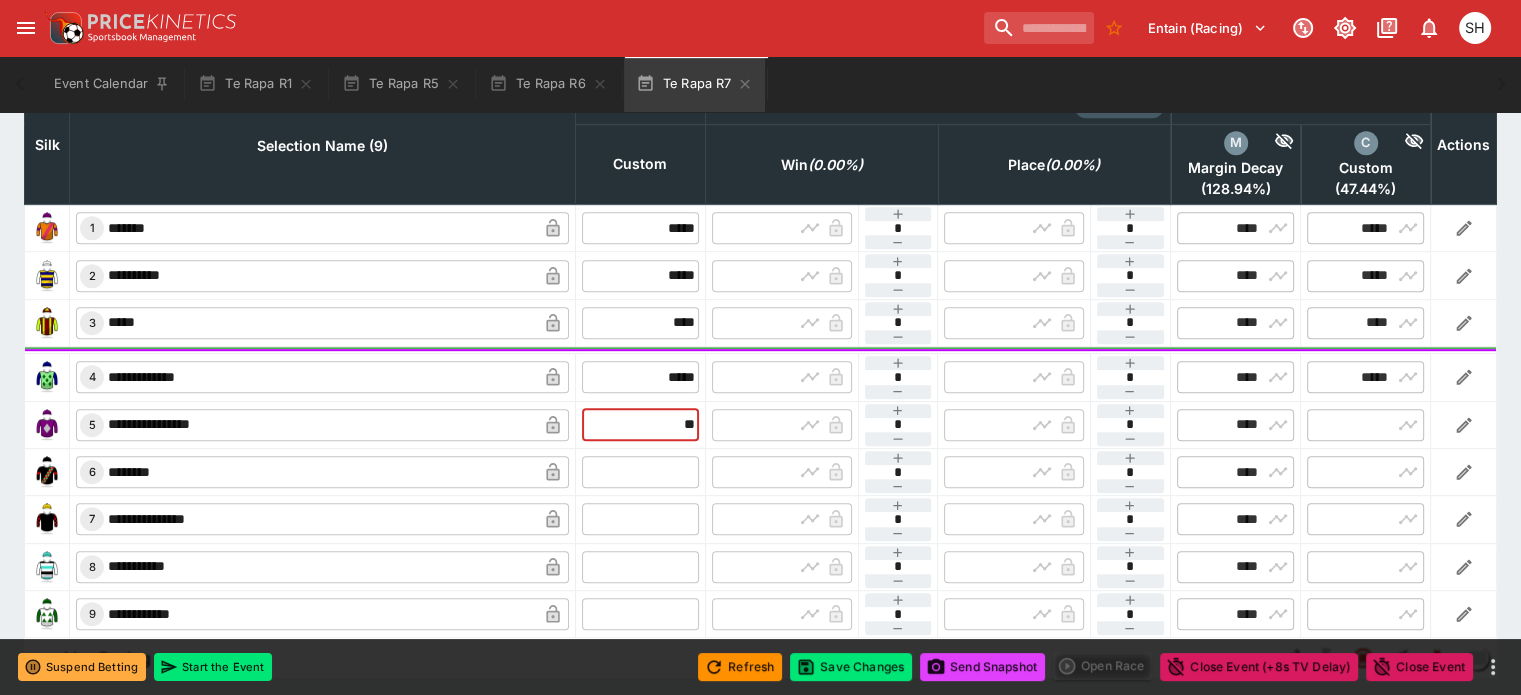 click at bounding box center (640, 472) 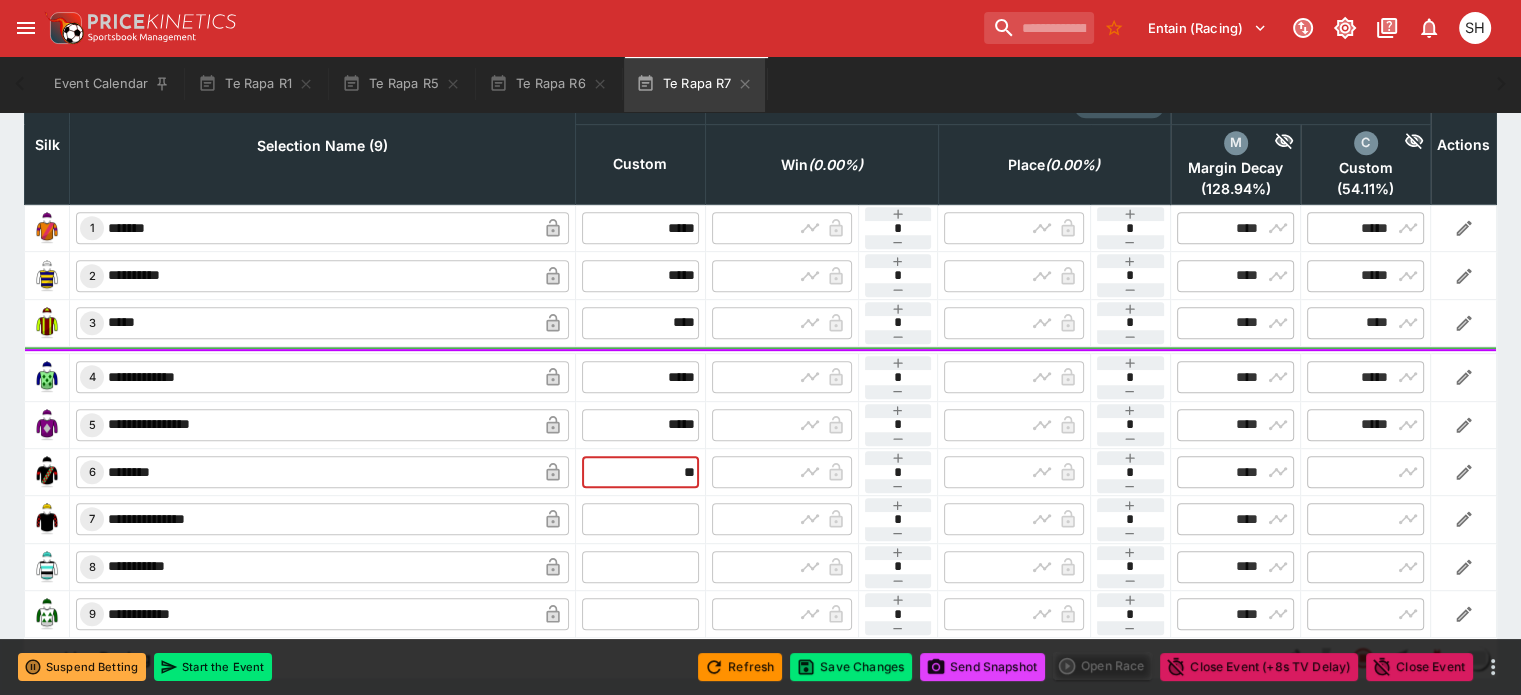 click at bounding box center [640, 519] 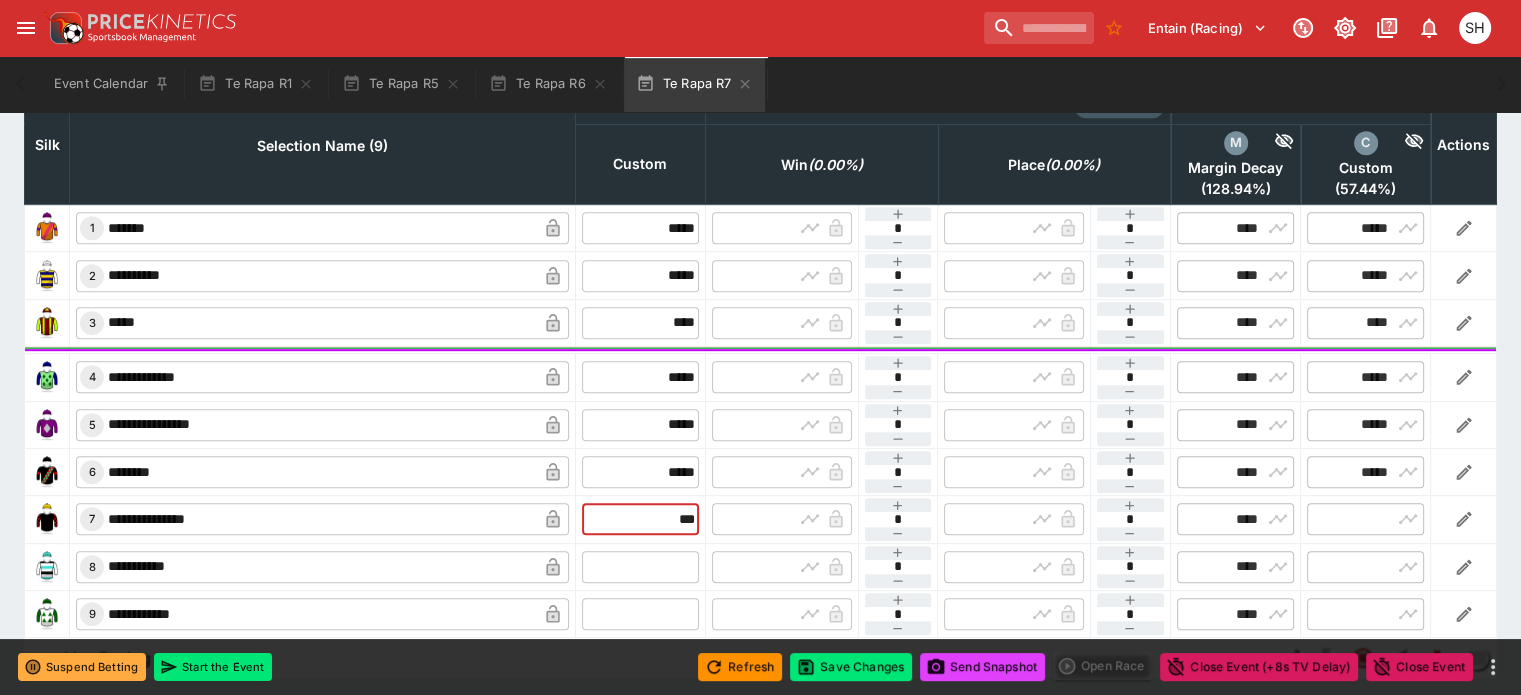 click at bounding box center [640, 567] 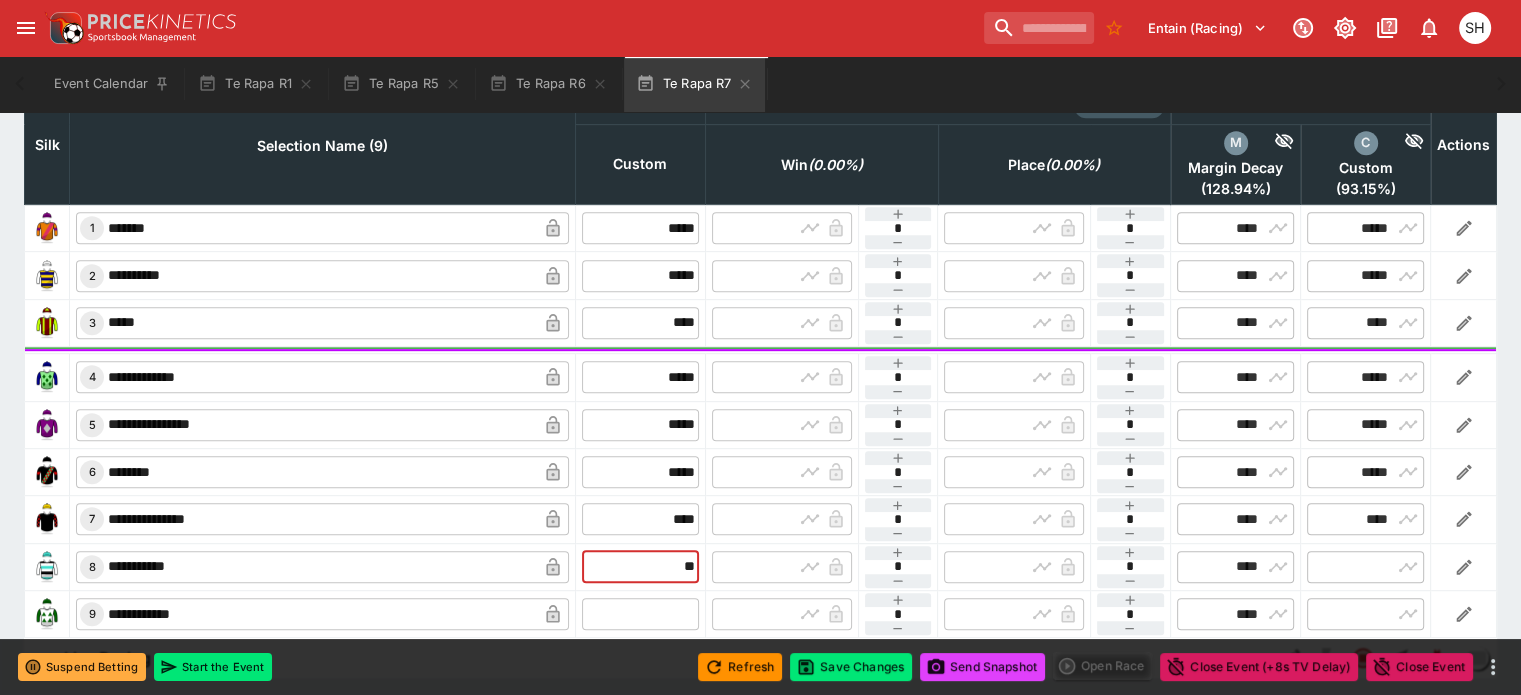 click at bounding box center (640, 614) 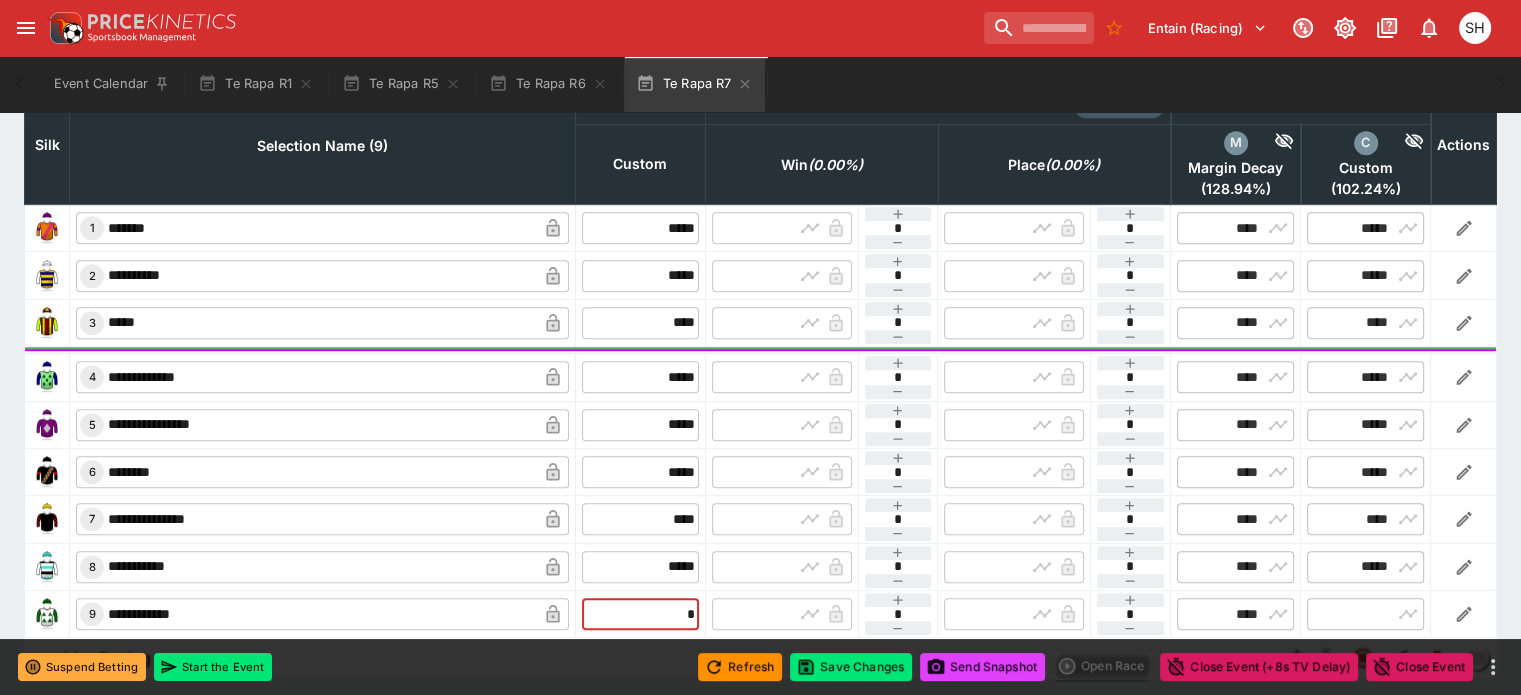 type on "**" 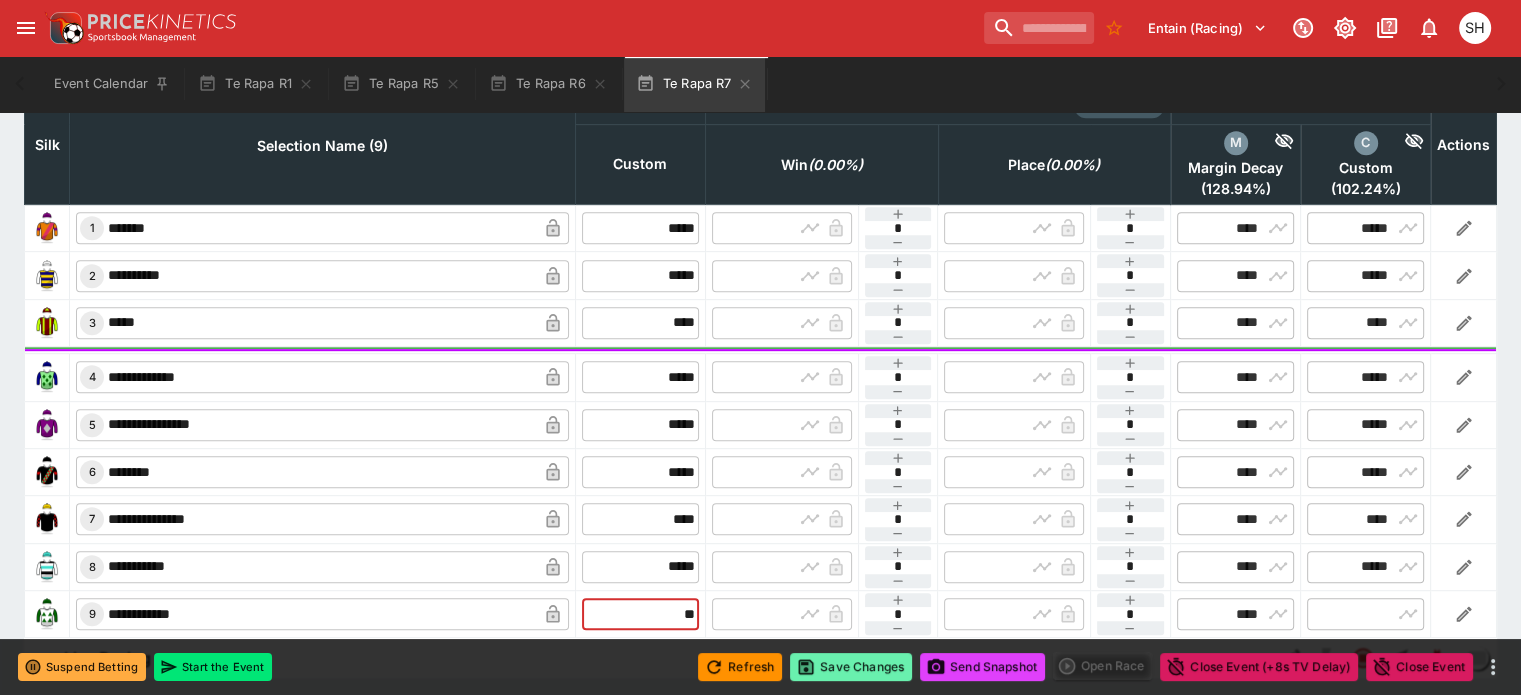 type on "*****" 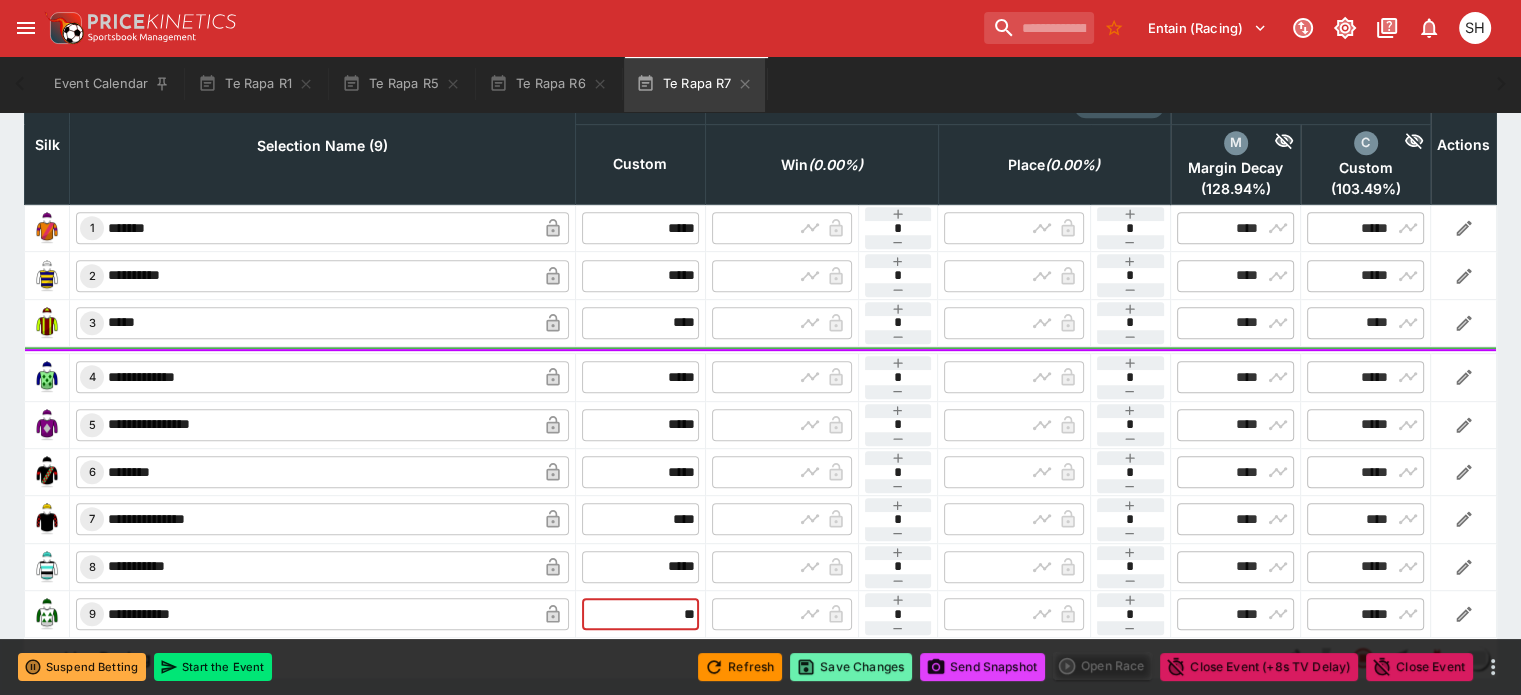 click on "Save Changes" at bounding box center (851, 667) 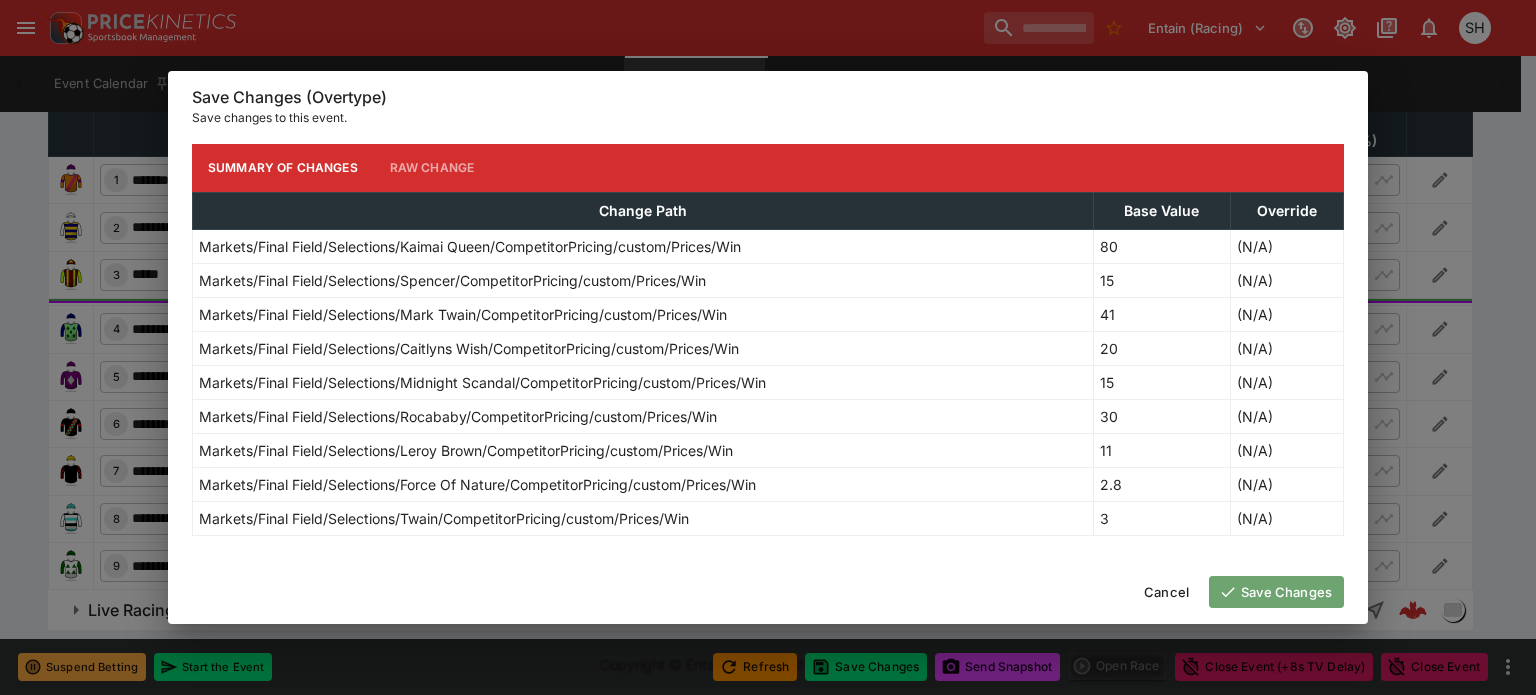click 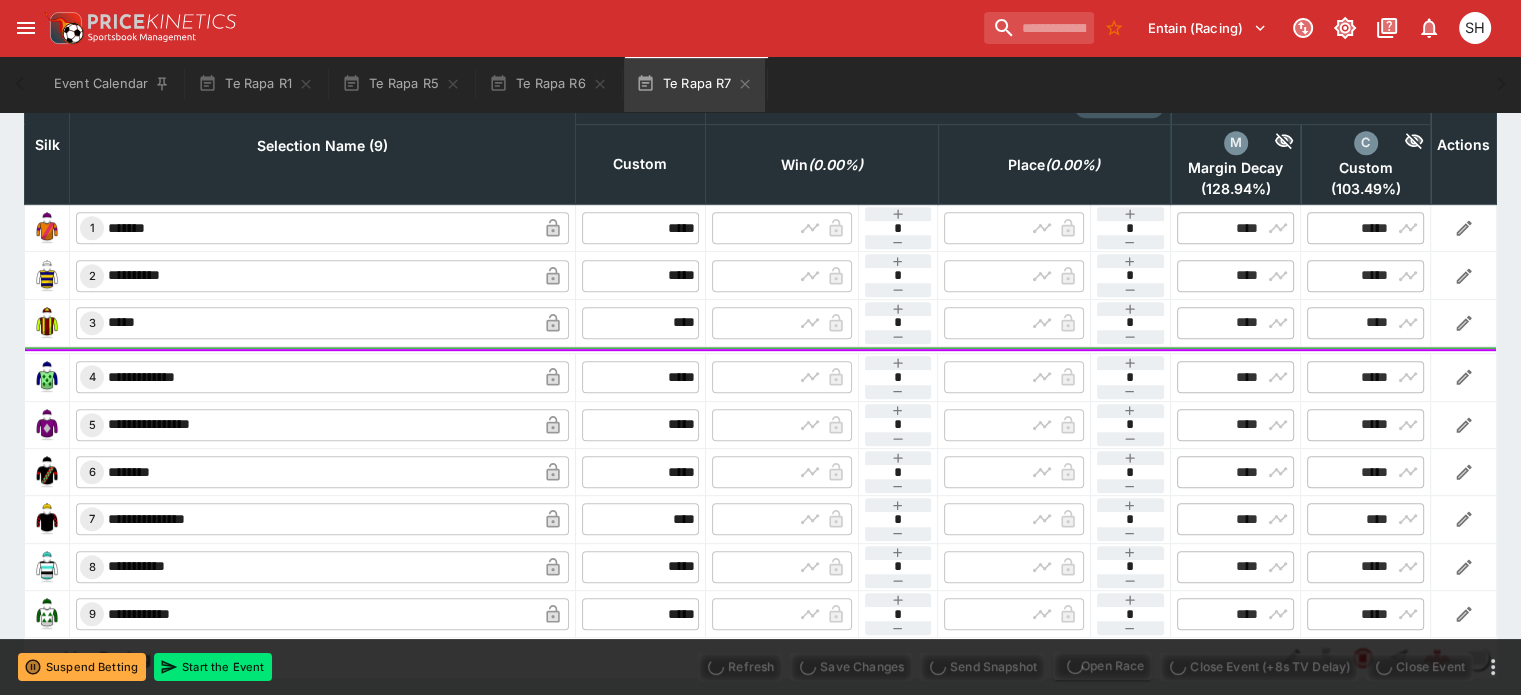 type on "**********" 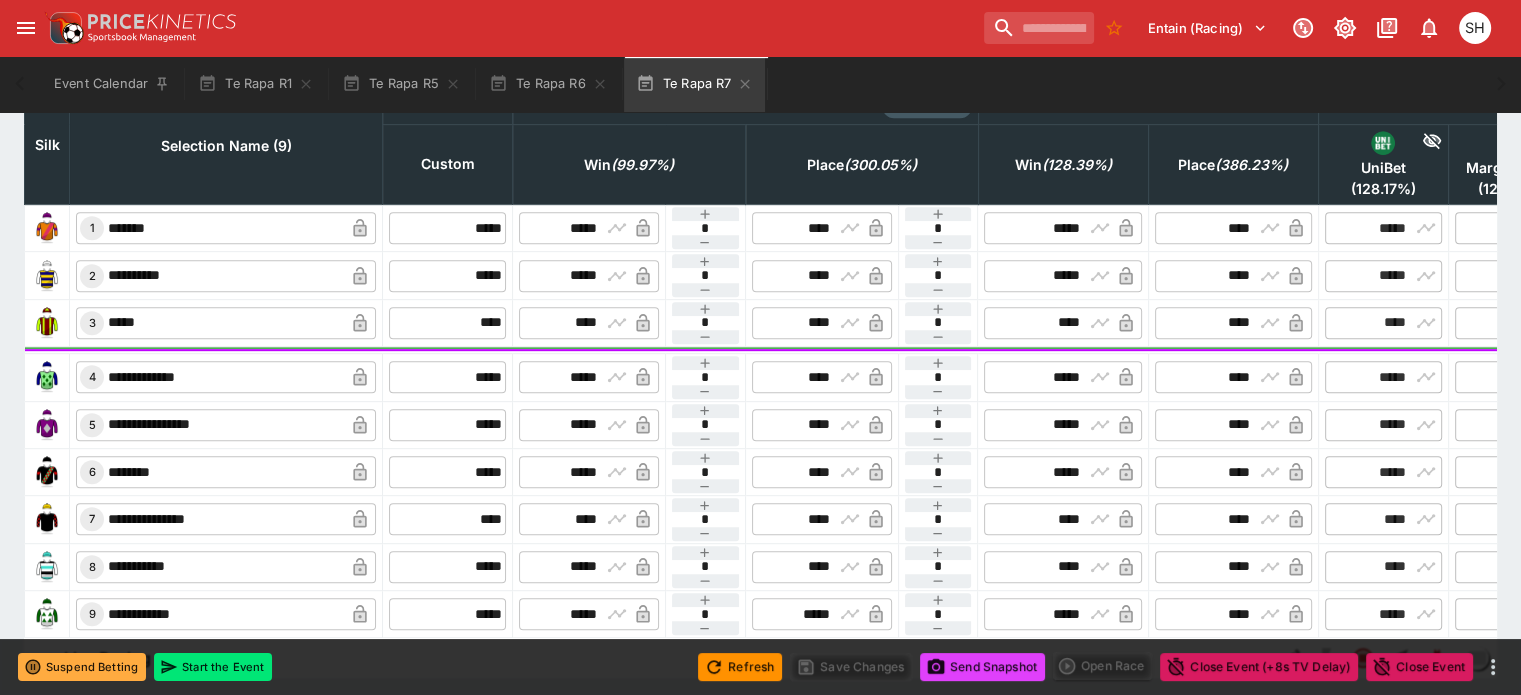 type on "*****" 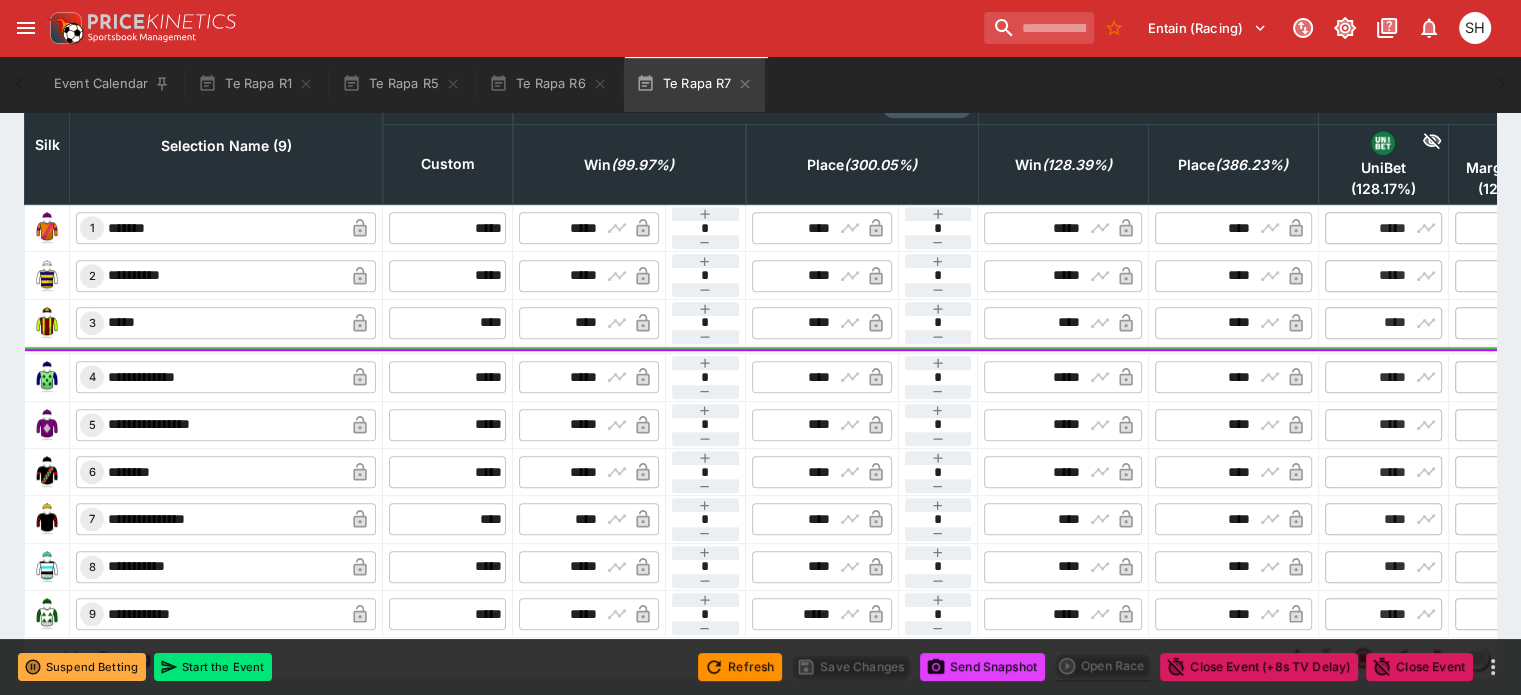 type on "*****" 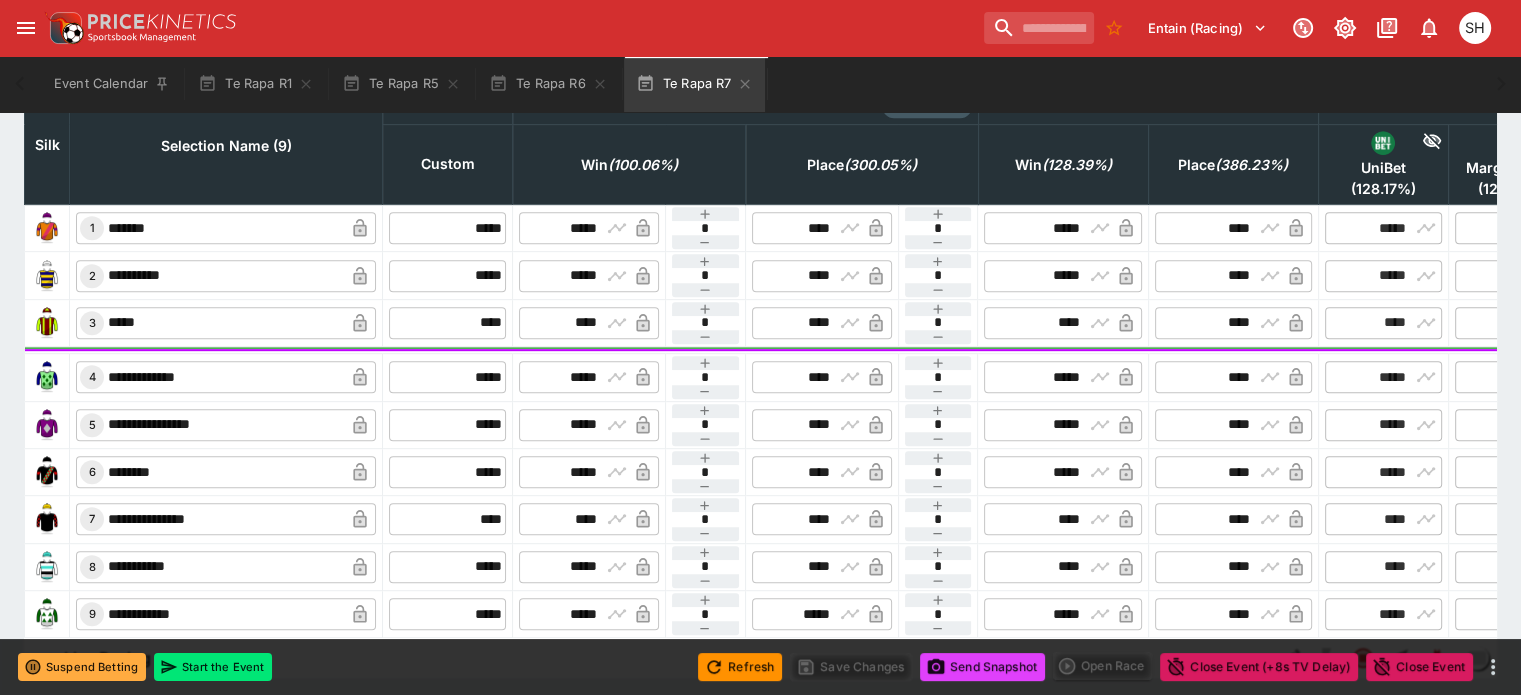 type on "*****" 